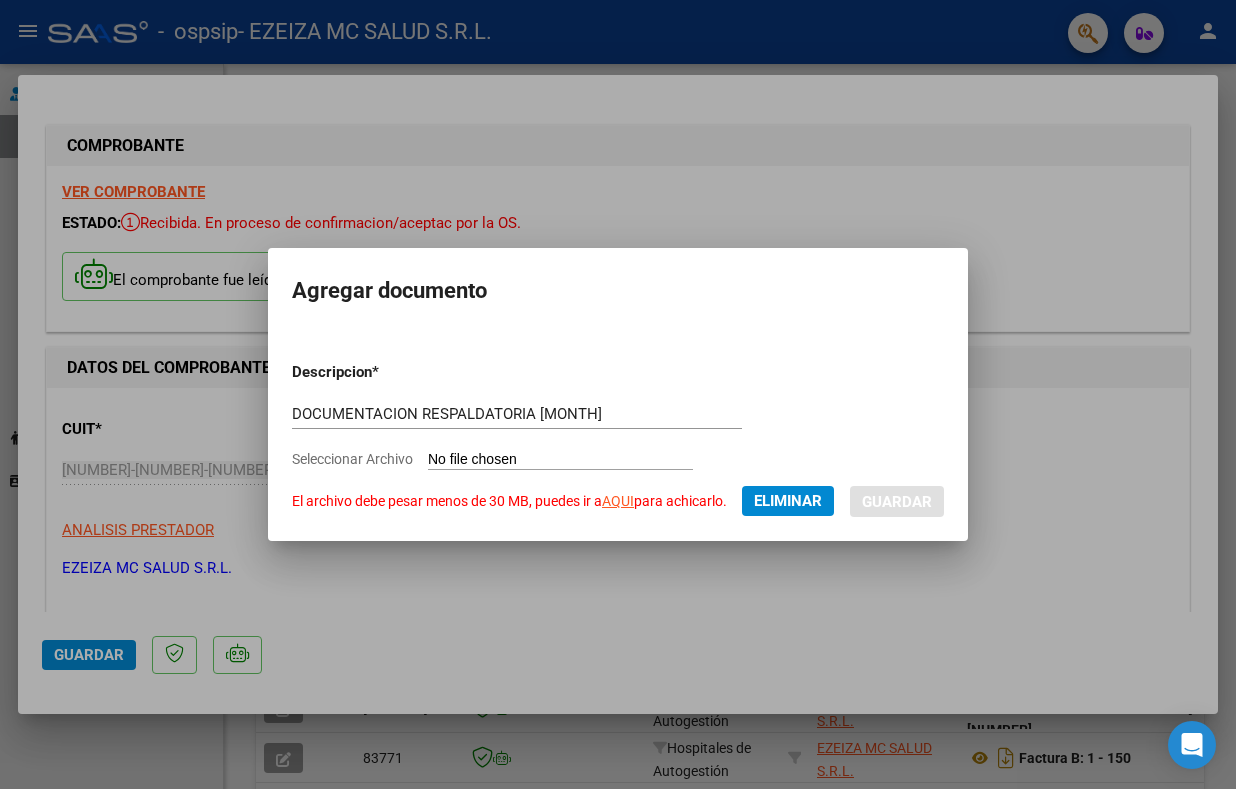 scroll, scrollTop: 0, scrollLeft: 0, axis: both 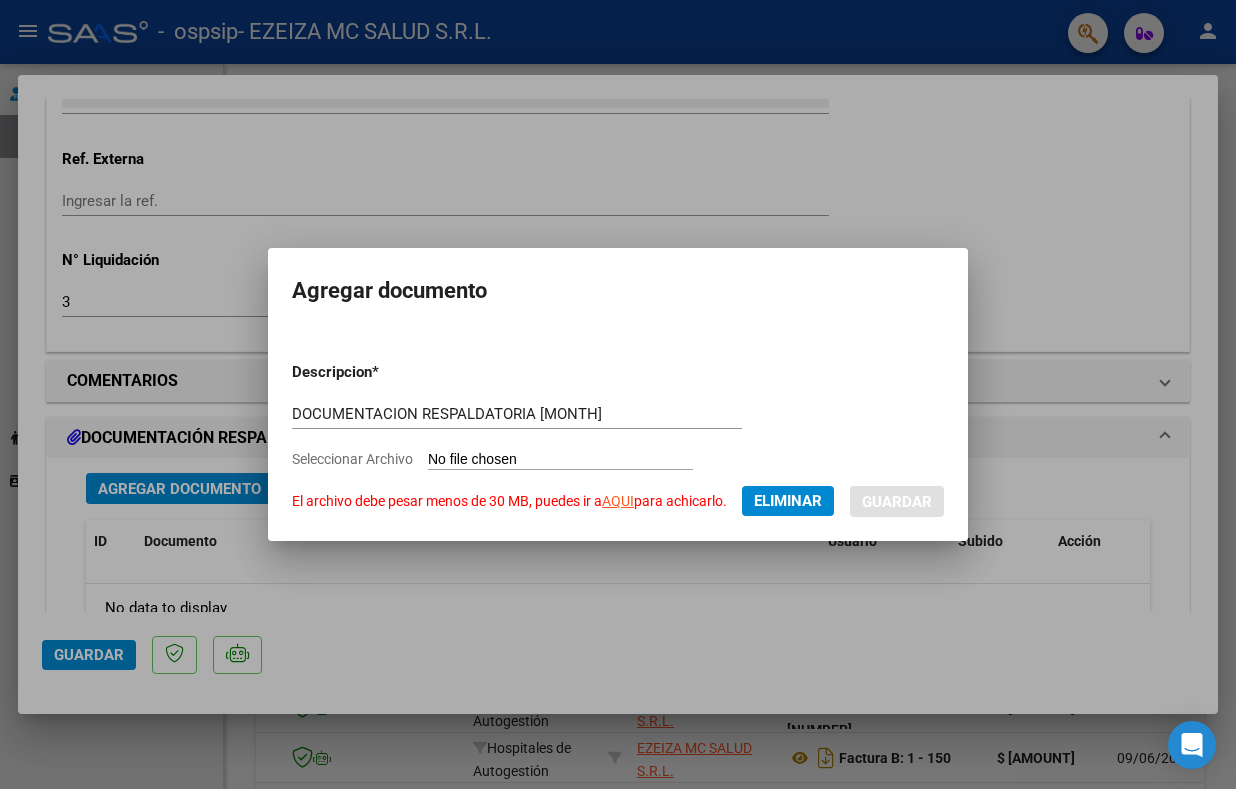 click on "Eliminar" 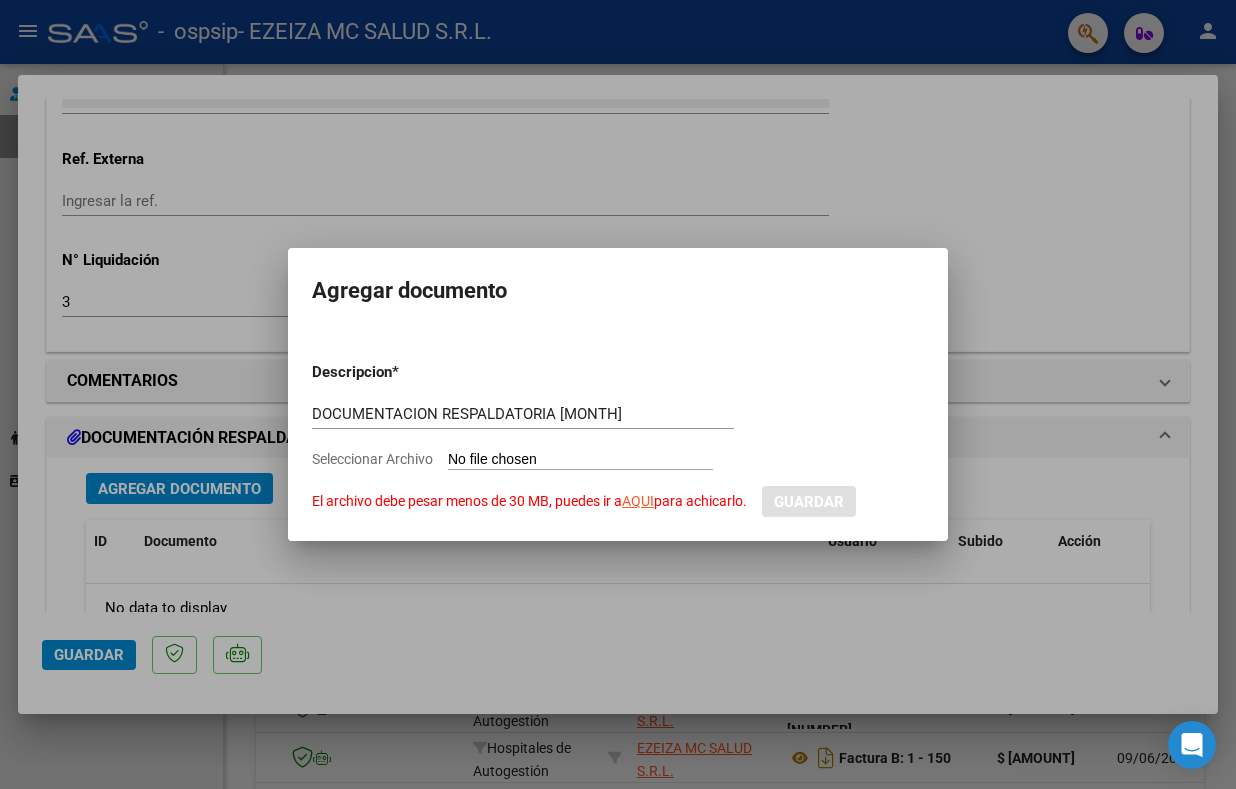 type on "C:\fakepath\_PLANILLAS_..zip" 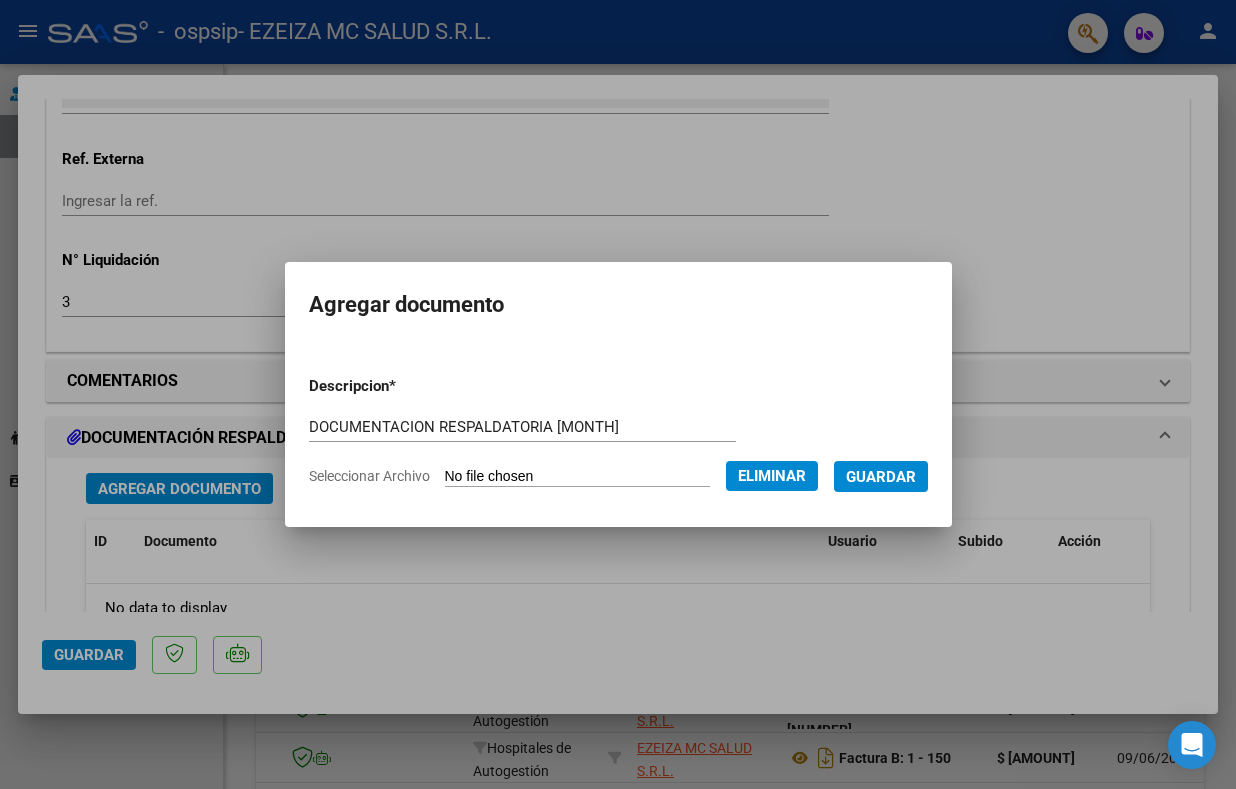 click on "Guardar" at bounding box center [881, 477] 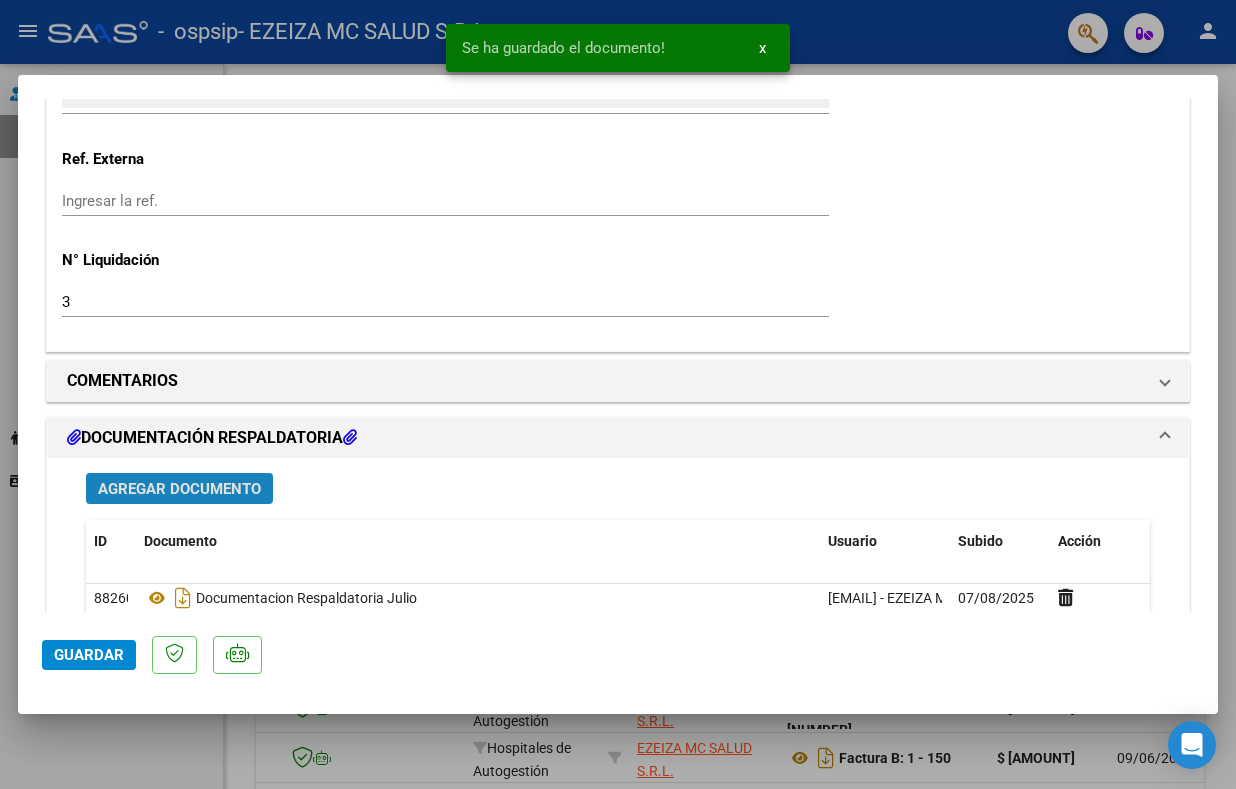 click on "Agregar Documento" at bounding box center [179, 489] 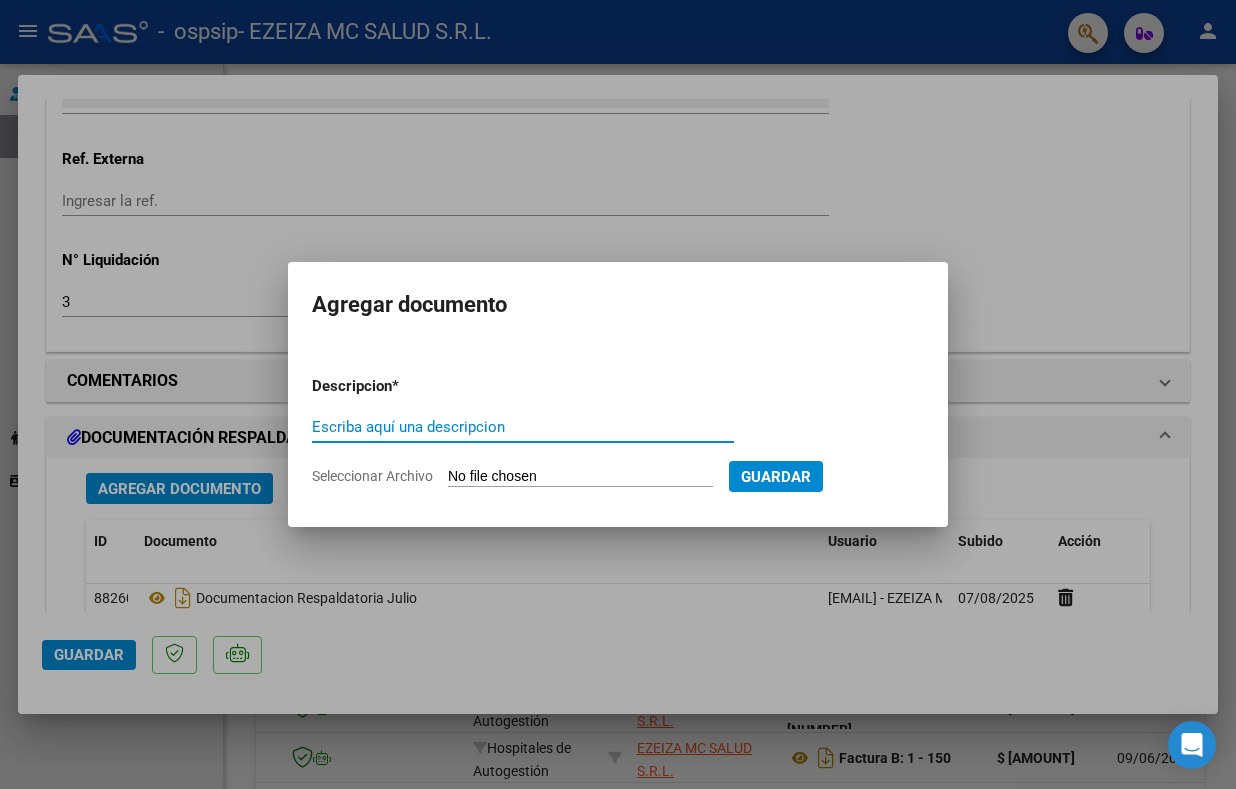 click on "Escriba aquí una descripcion" at bounding box center [523, 427] 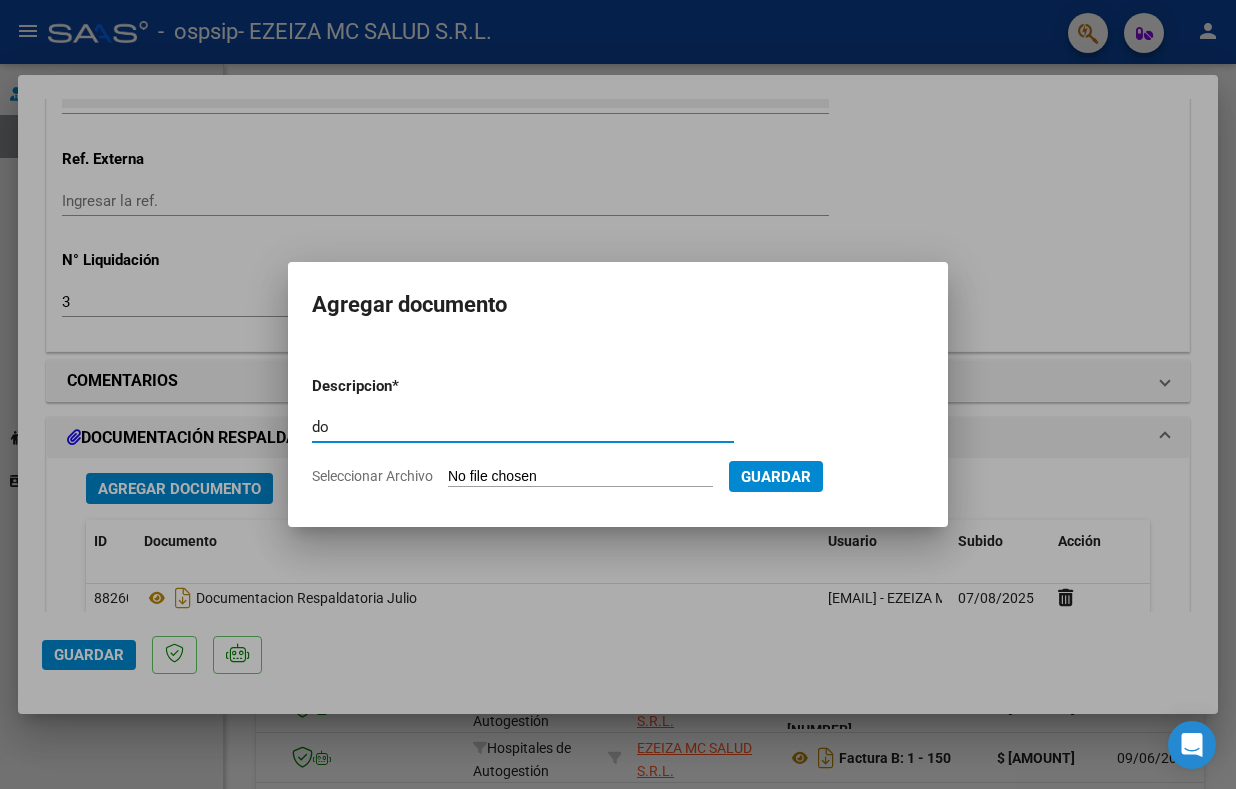 type on "d" 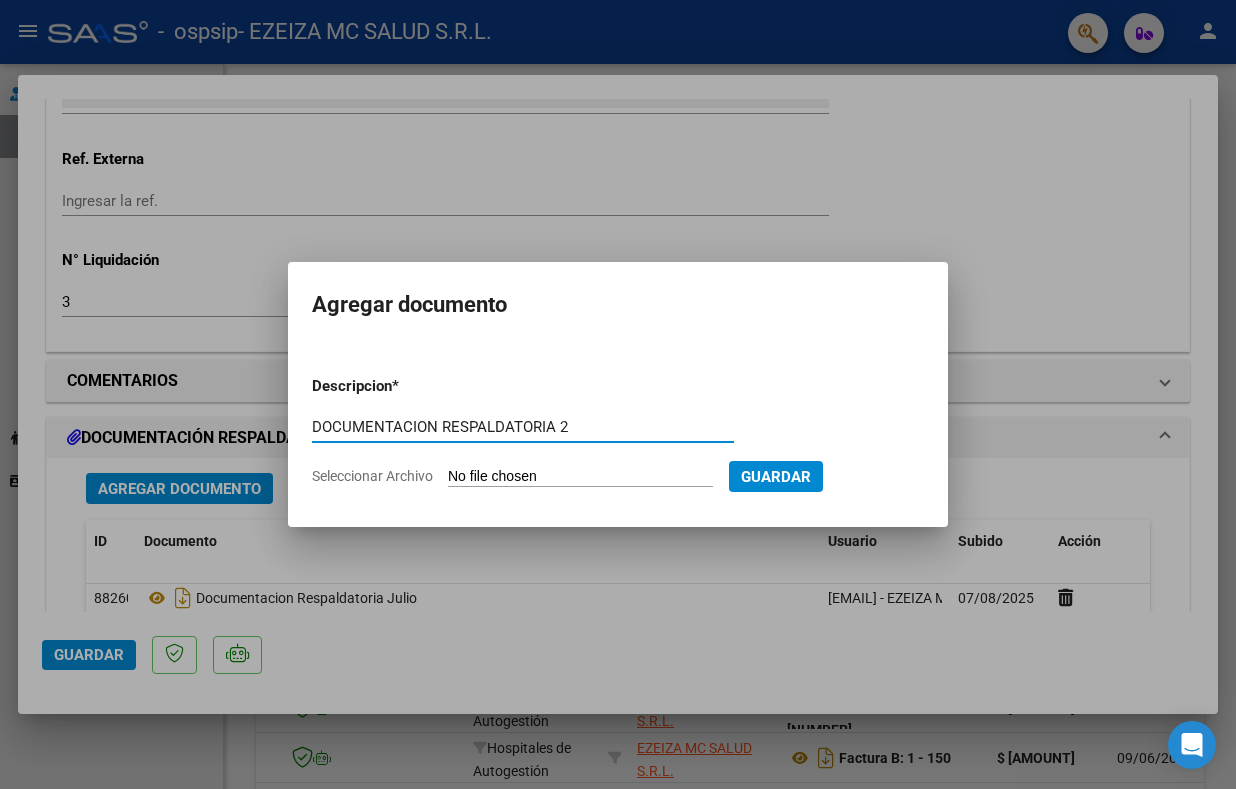 type on "DOCUMENTACION RESPALDATORIA 2" 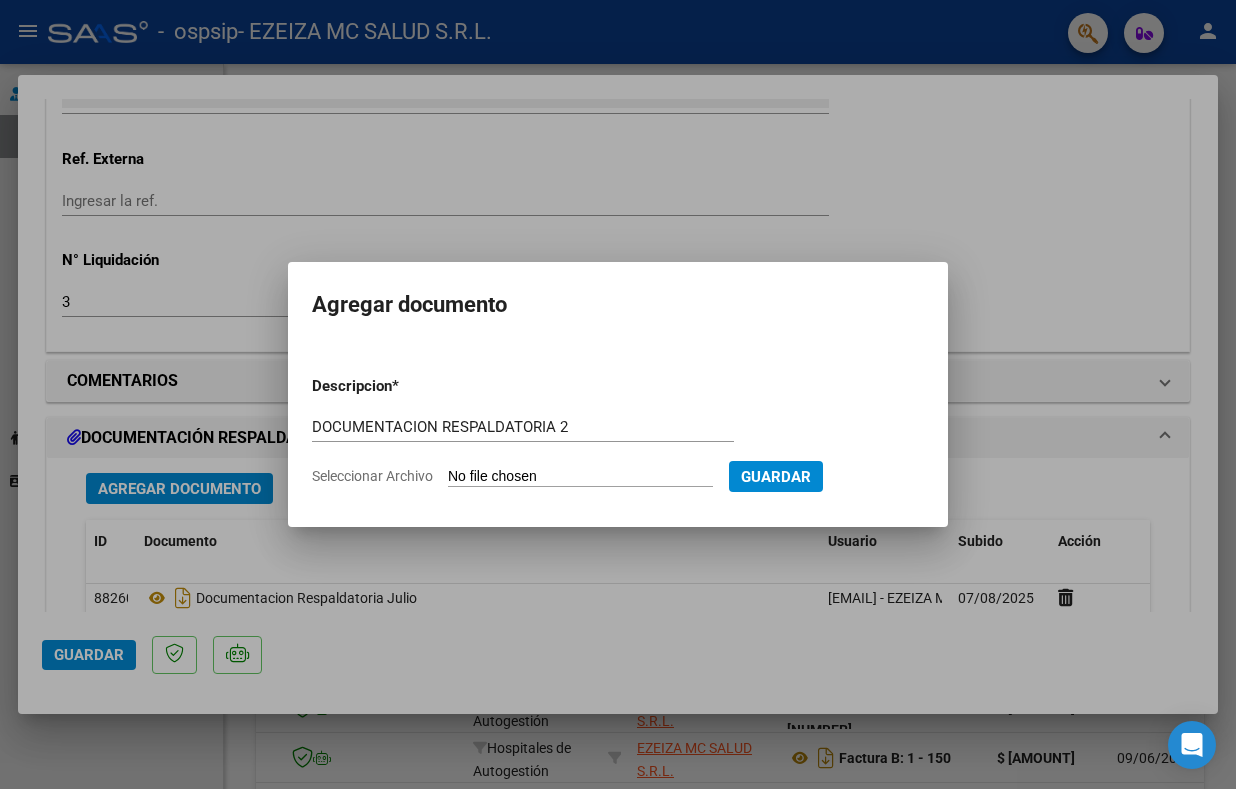 click at bounding box center [618, 394] 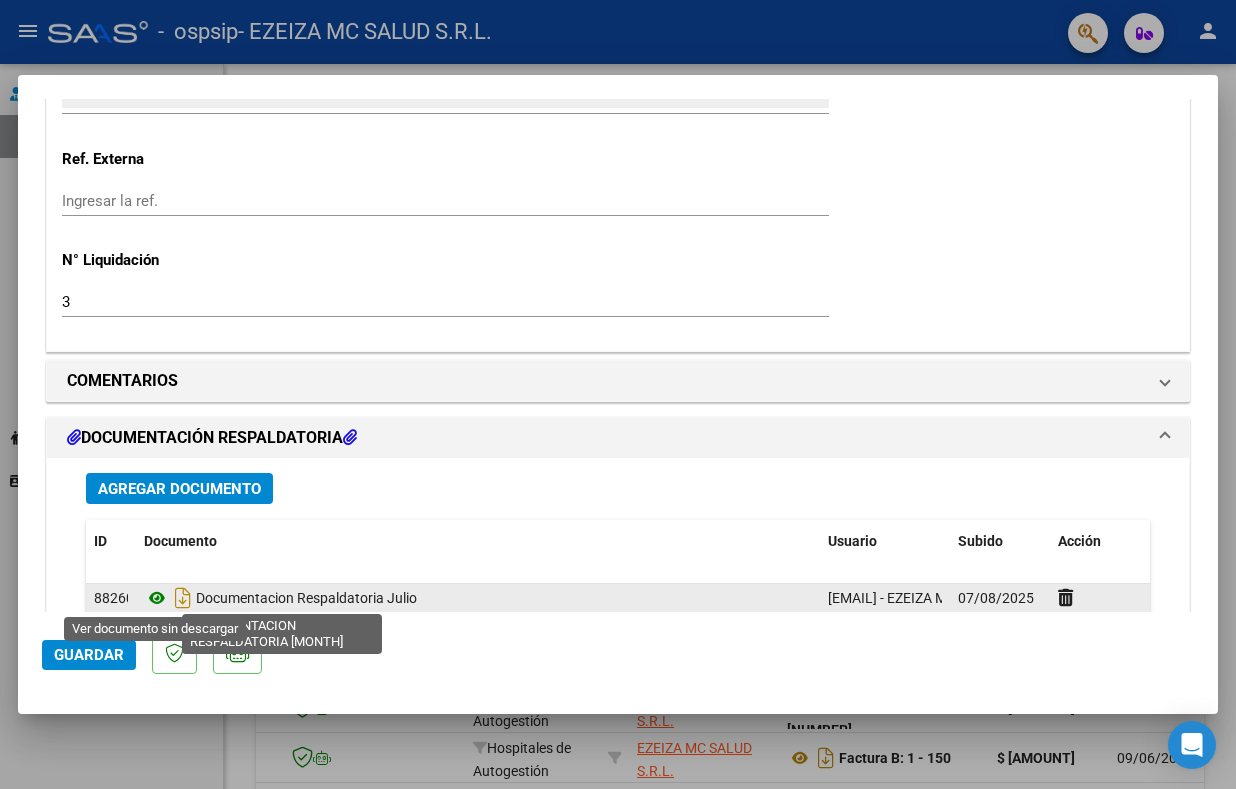 click 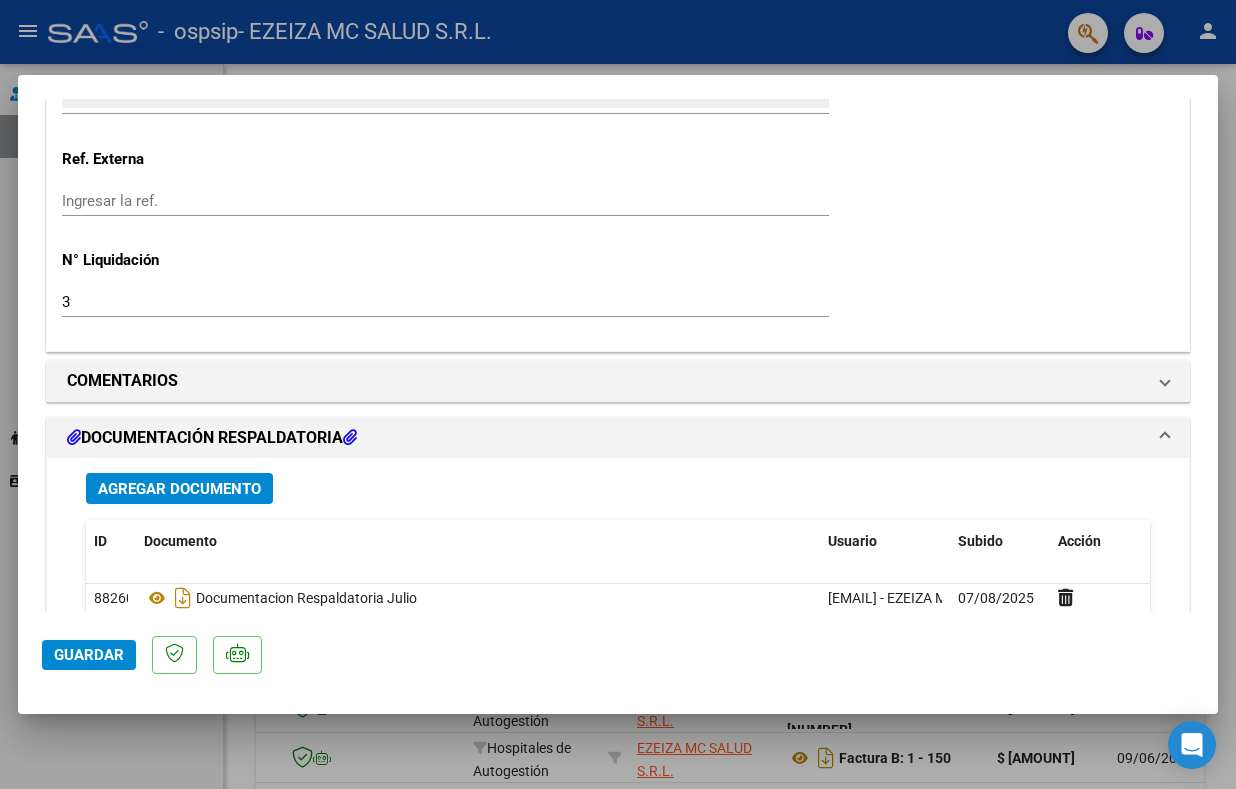 click on "Guardar" 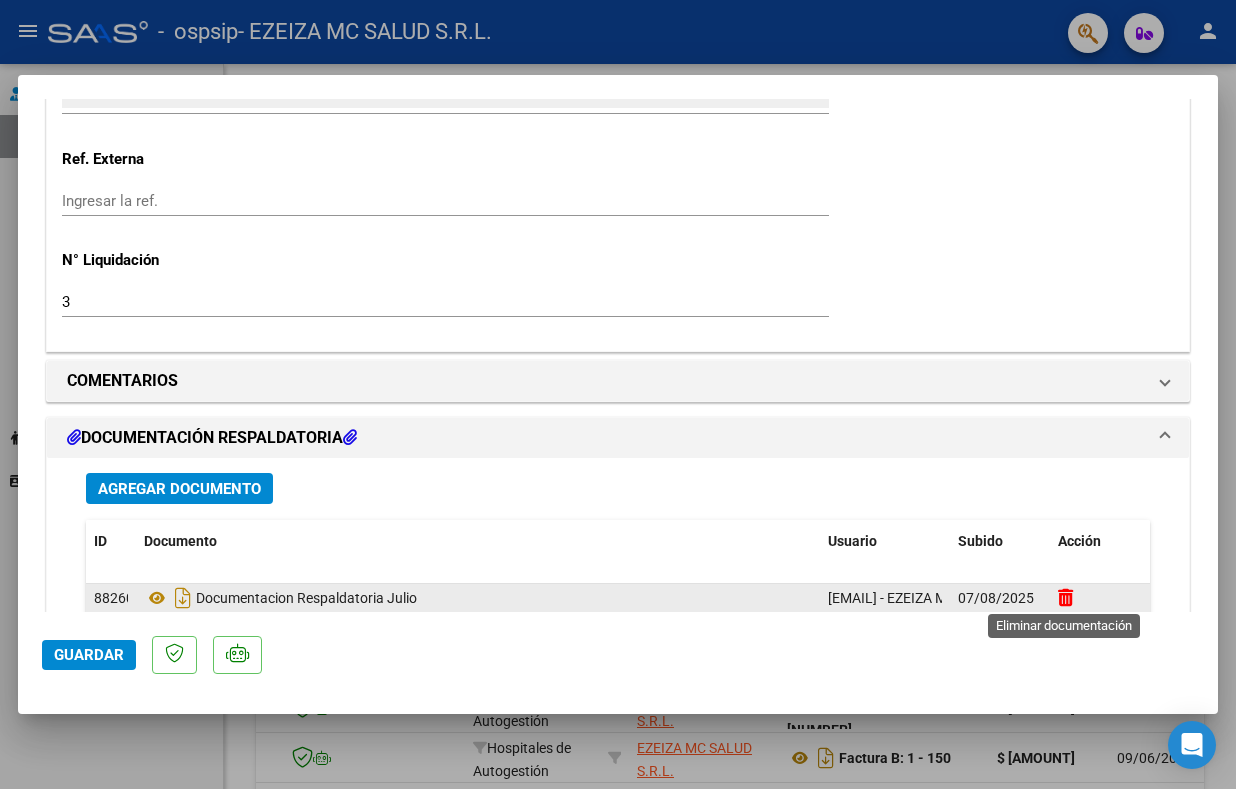 click 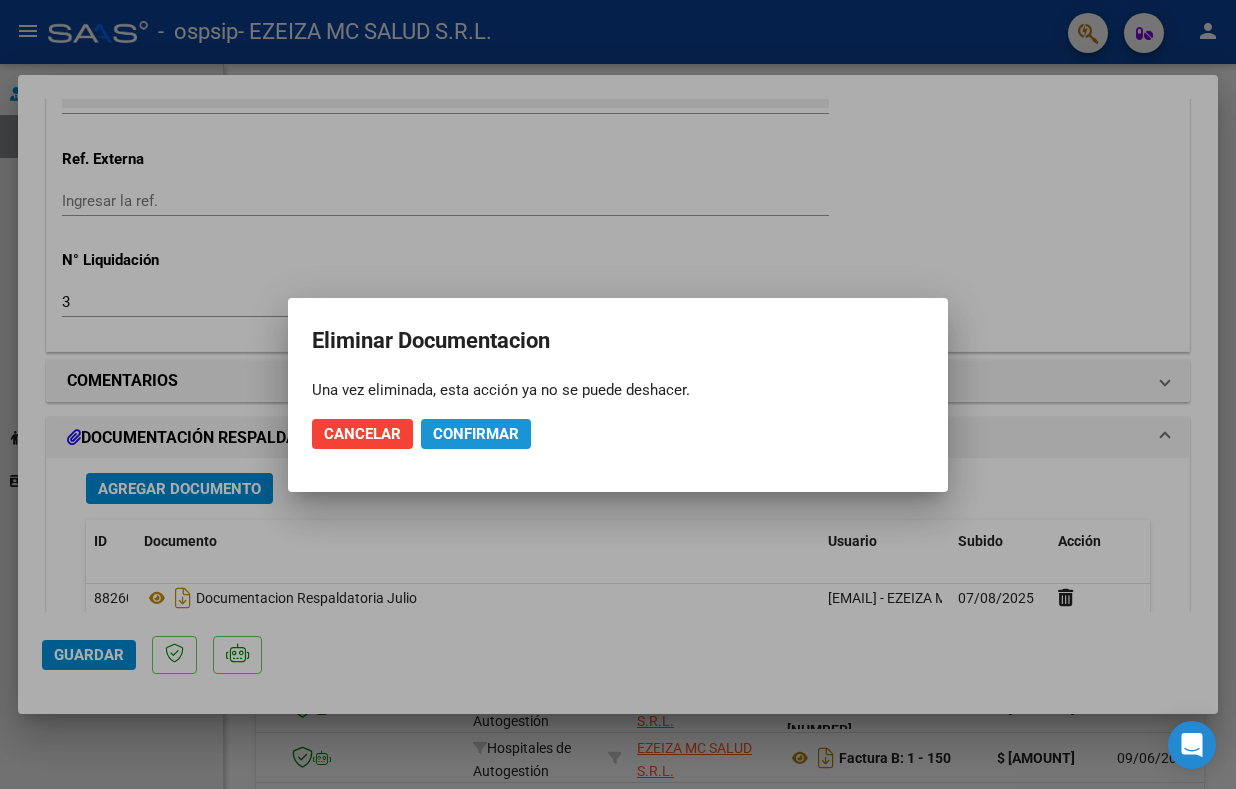 click on "Confirmar" 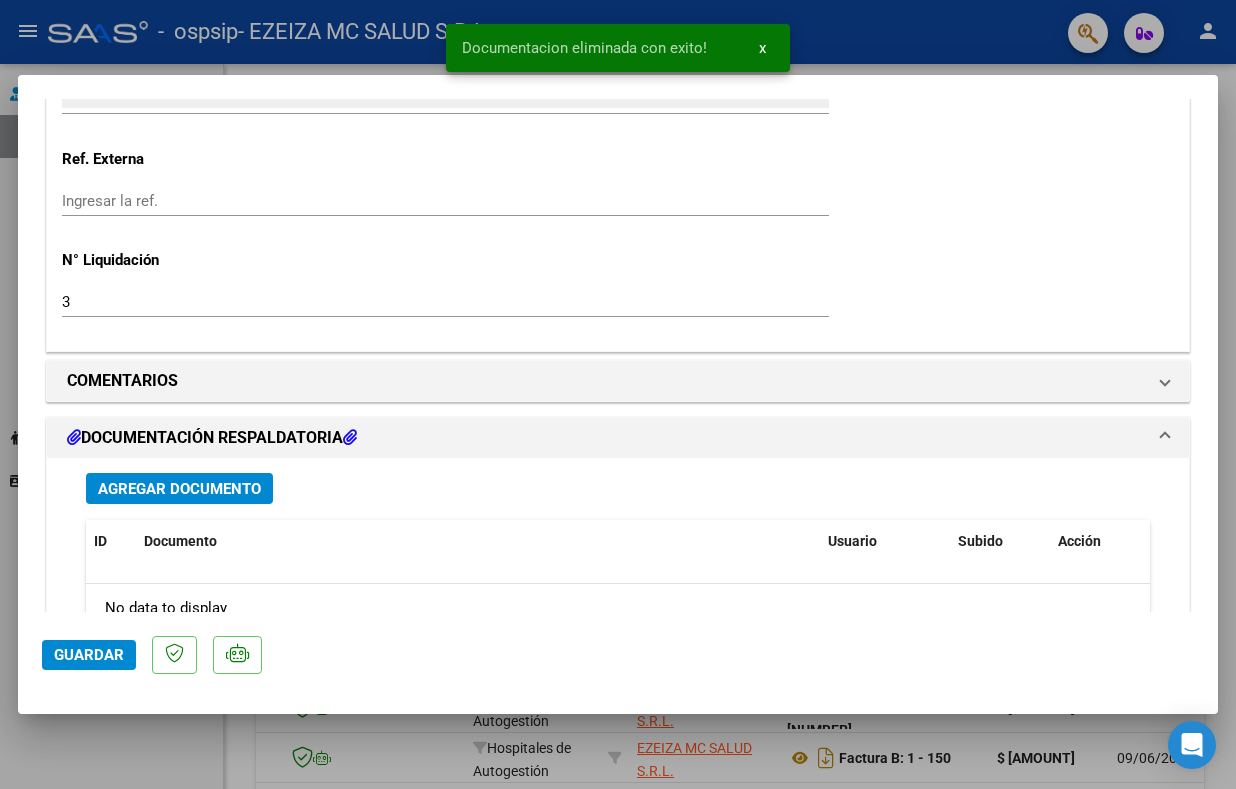 click at bounding box center [618, 394] 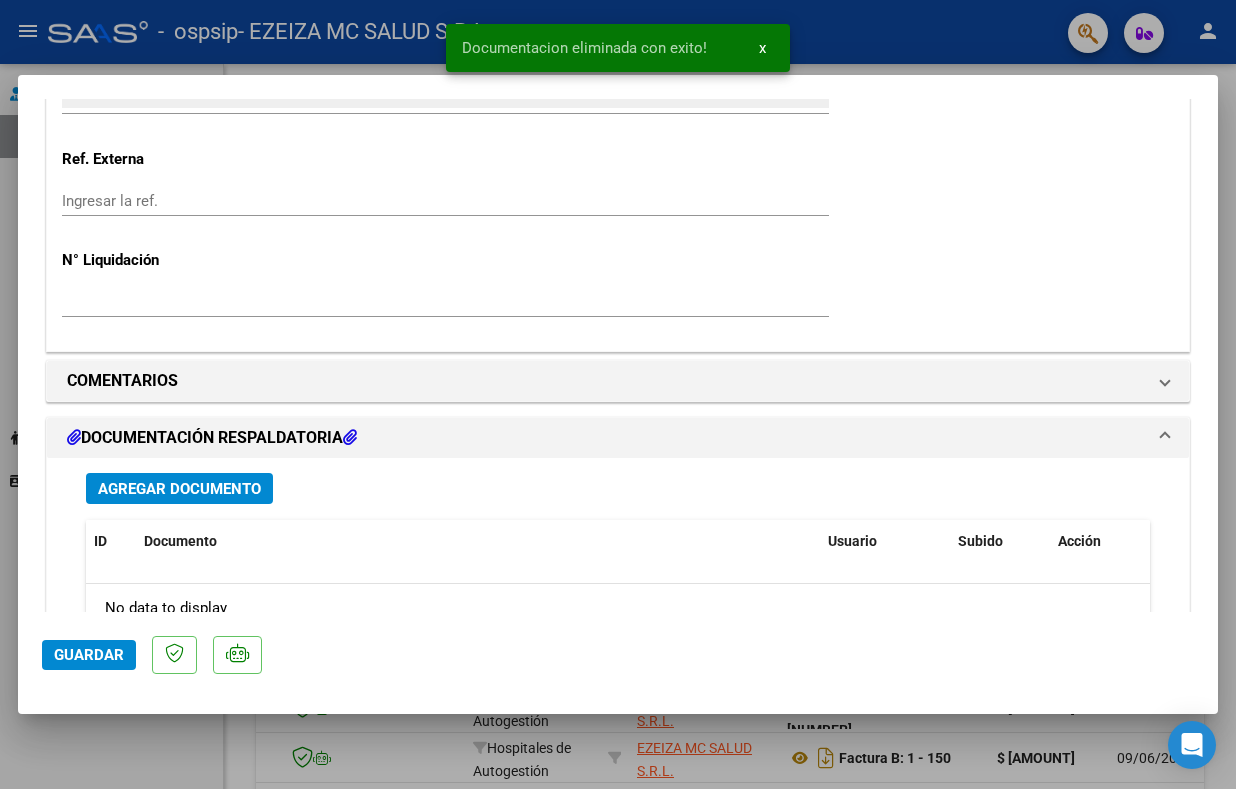 scroll, scrollTop: 0, scrollLeft: 0, axis: both 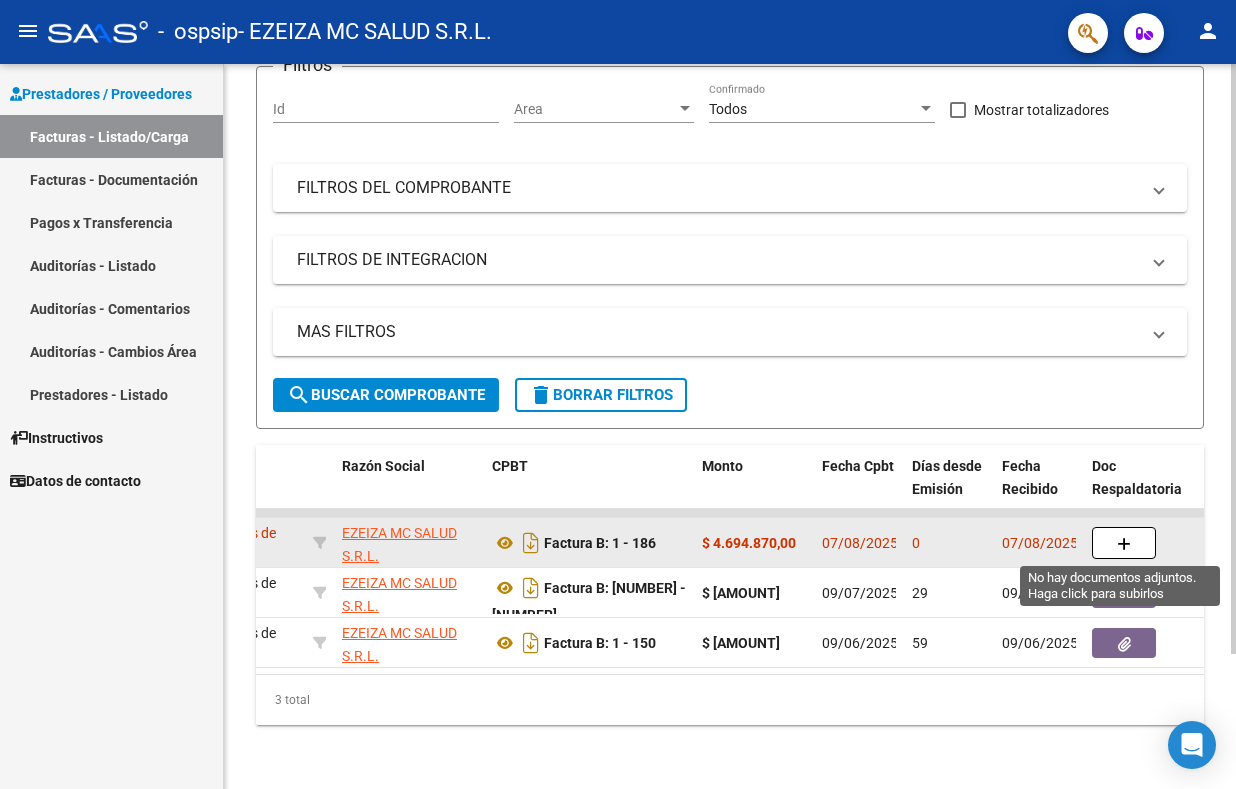 click 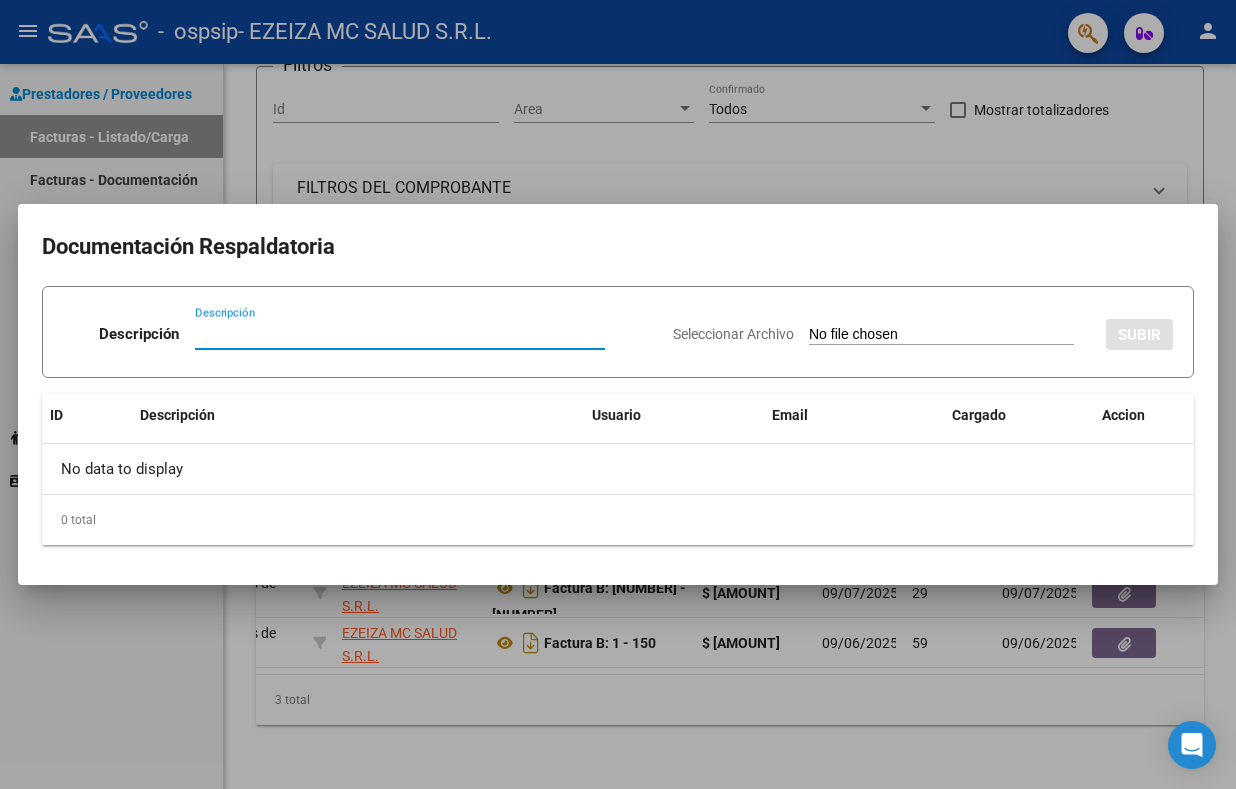 click on "Descripción" at bounding box center [400, 334] 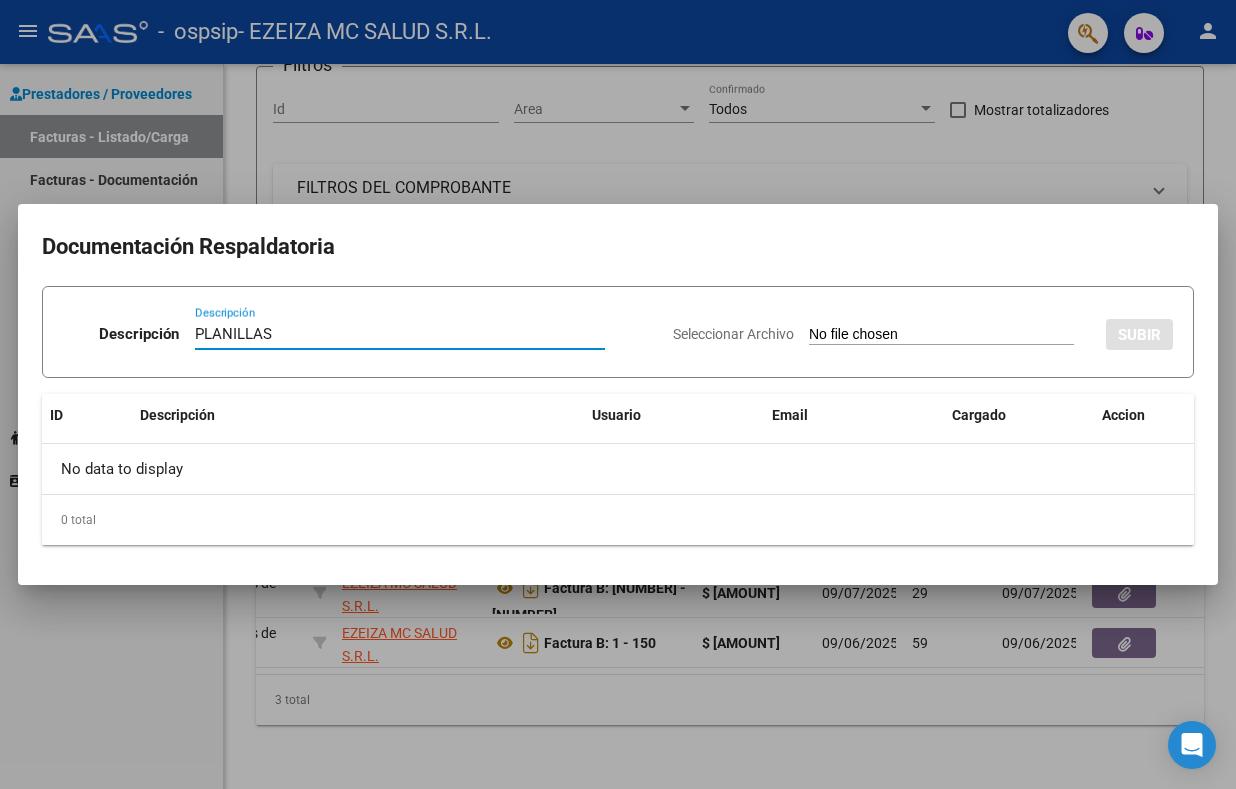 type on "PLANILLAS" 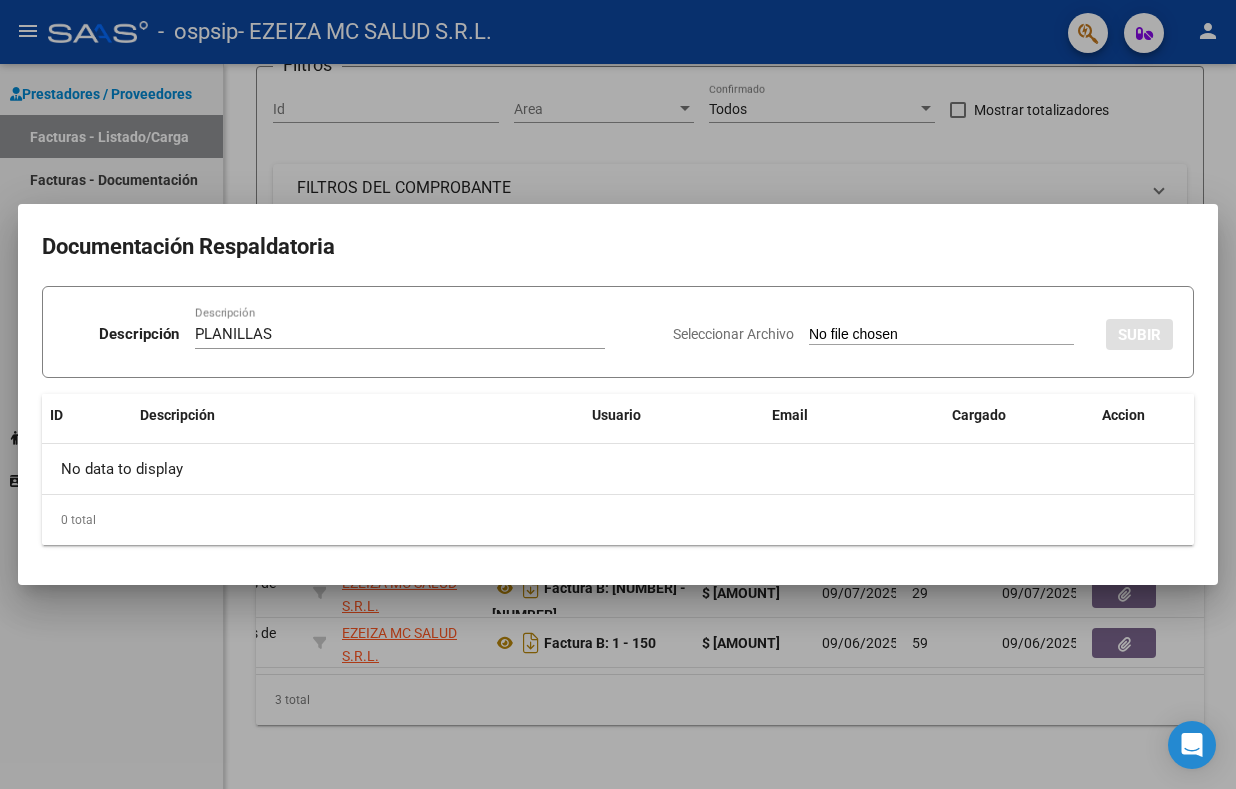 type on "C:\fakepath\_PLANILLAS_..zip" 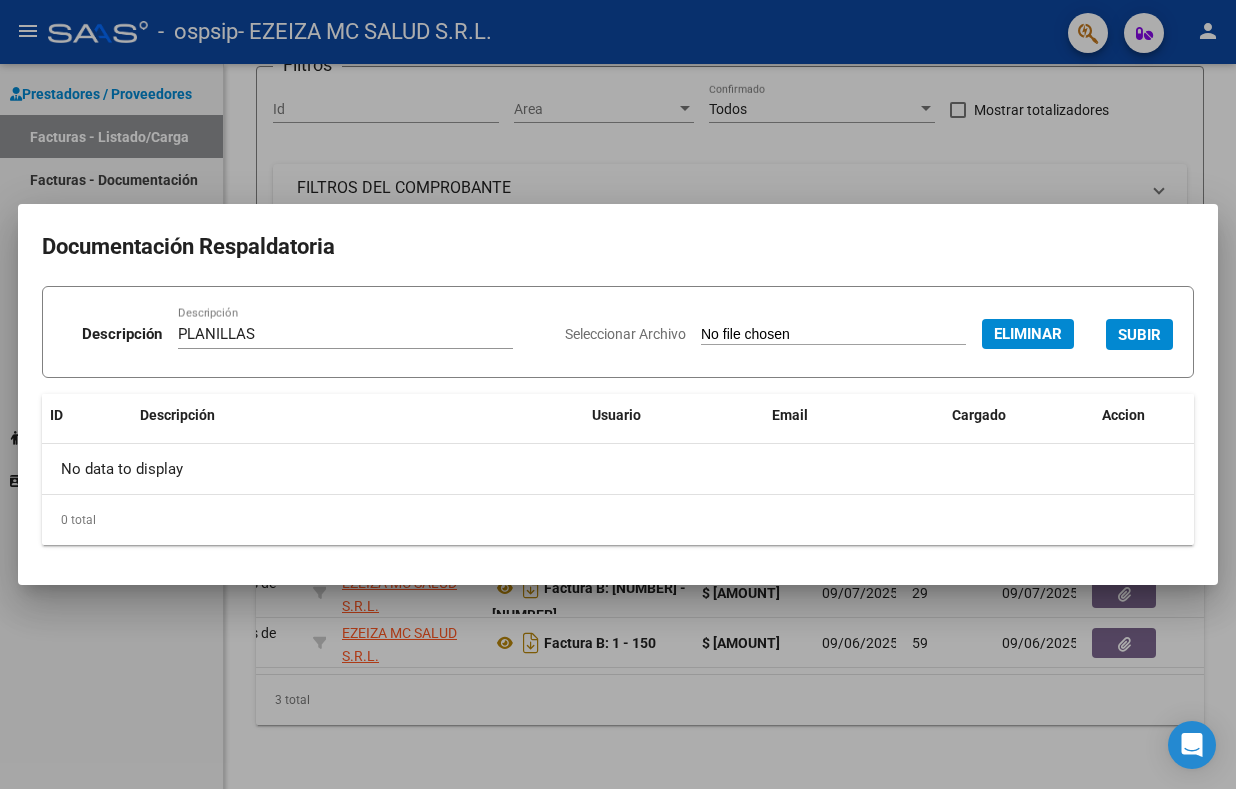 click on "SUBIR" at bounding box center (1139, 335) 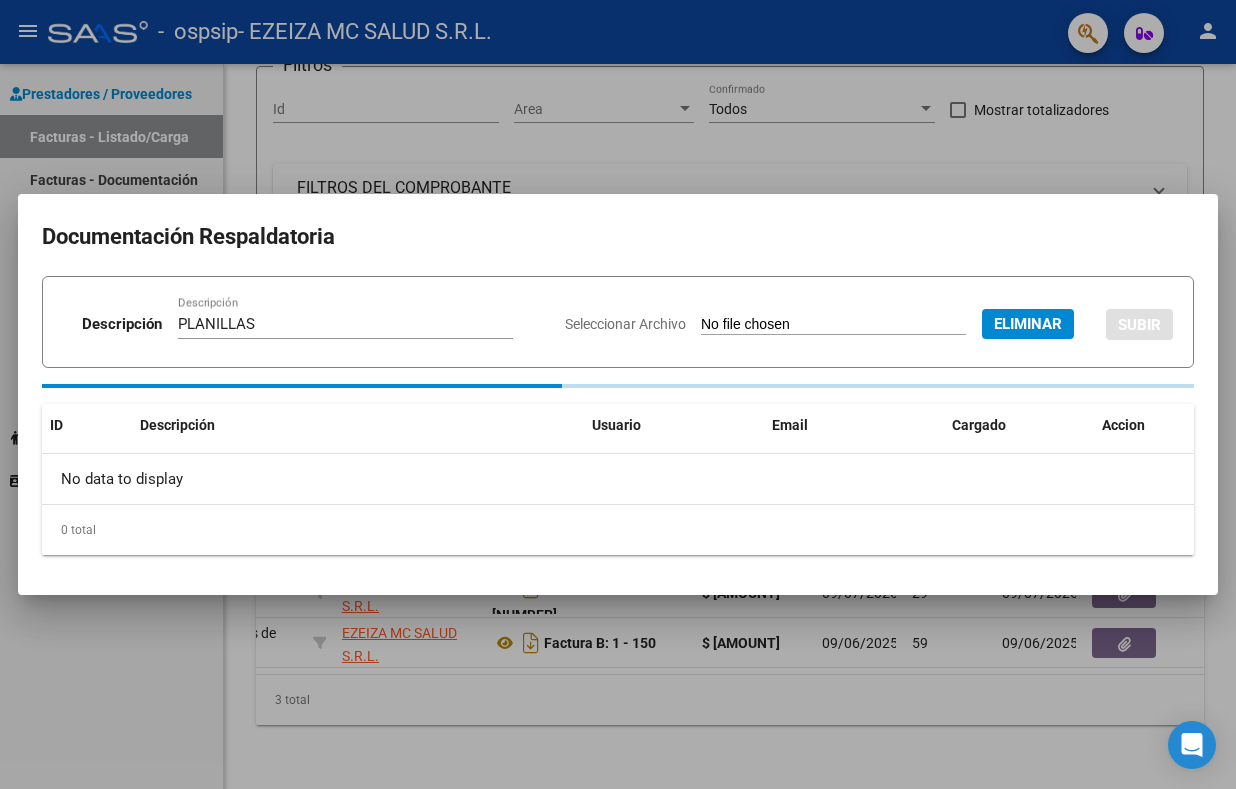 type 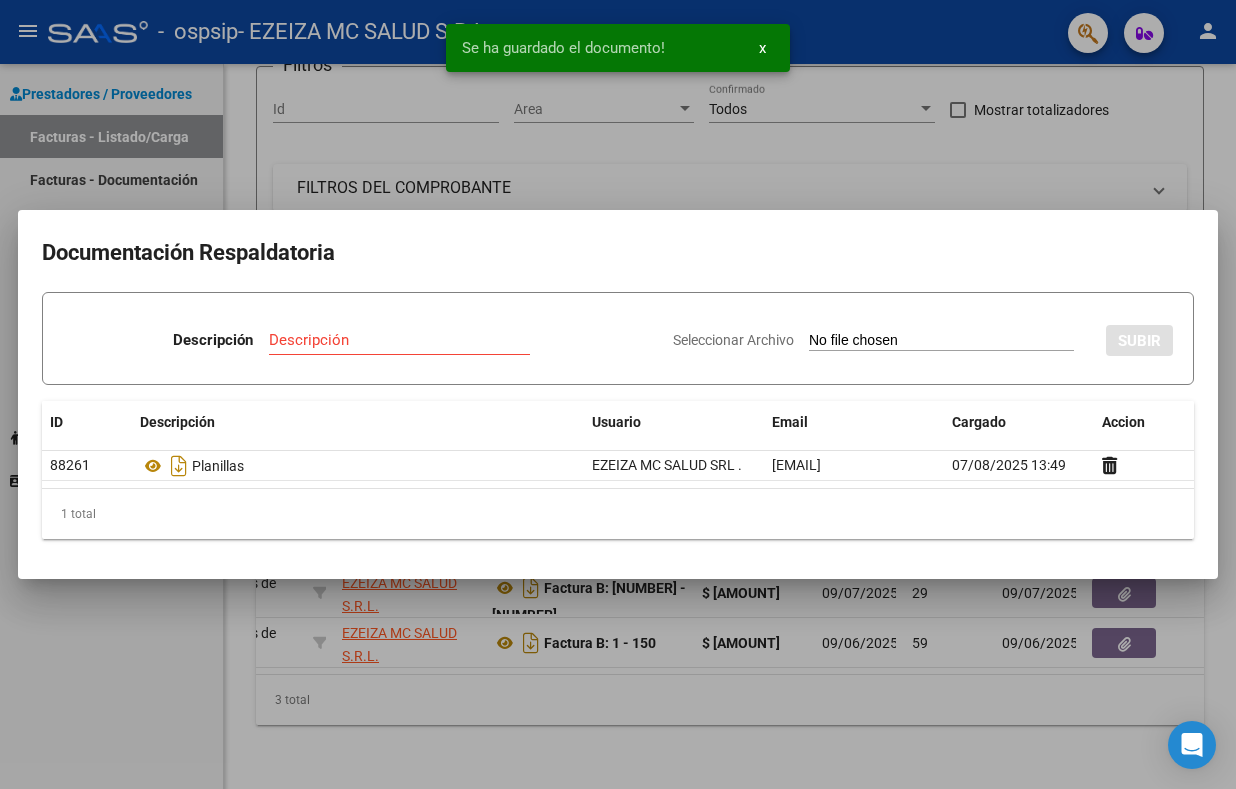 click on "Descripción" at bounding box center (399, 340) 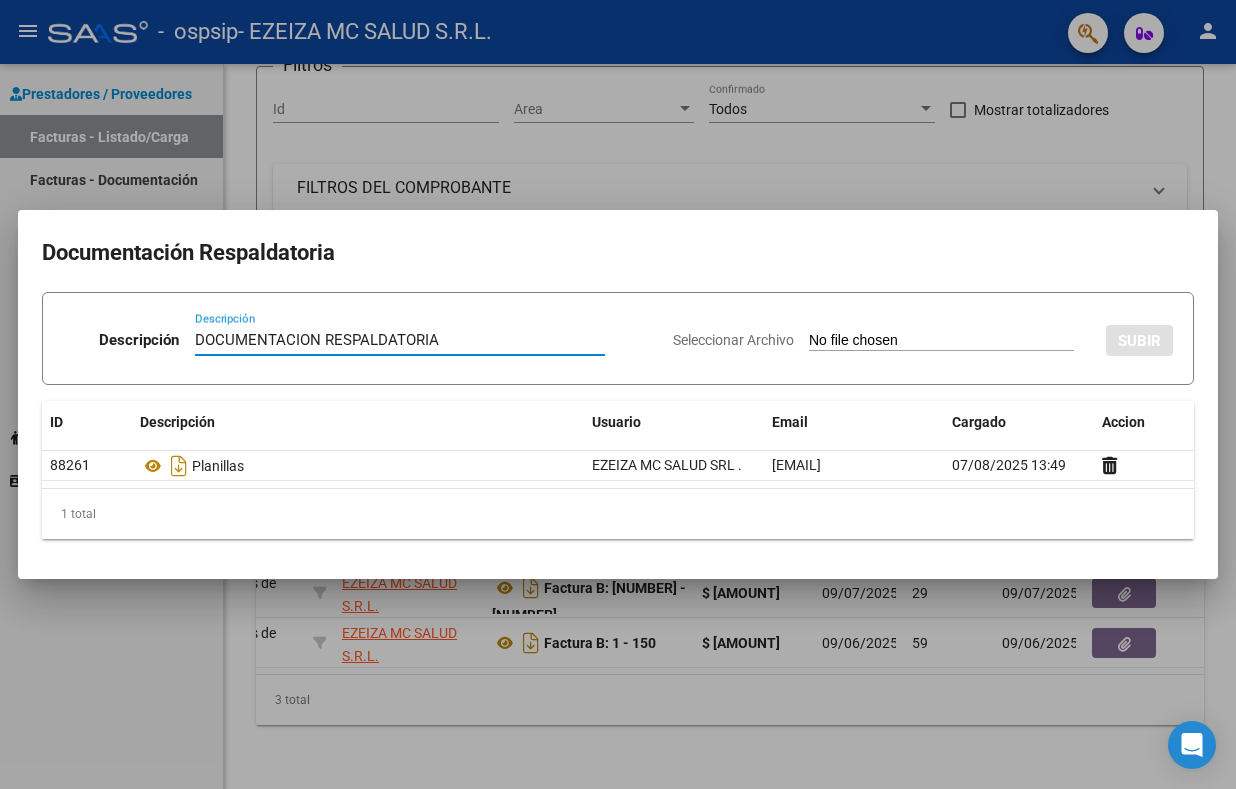 type on "DOCUMENTACION RESPALDATORIA" 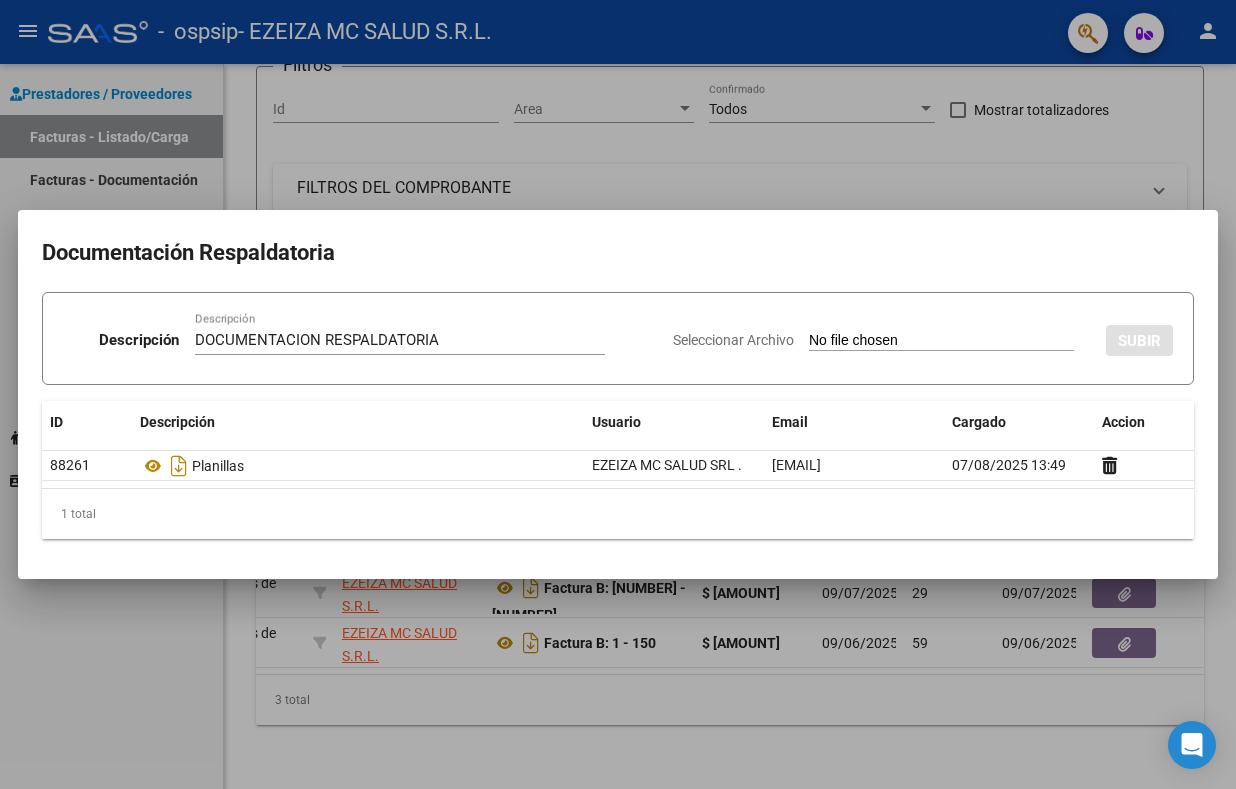 type on "C:\fakepath\carpeta 1.zip" 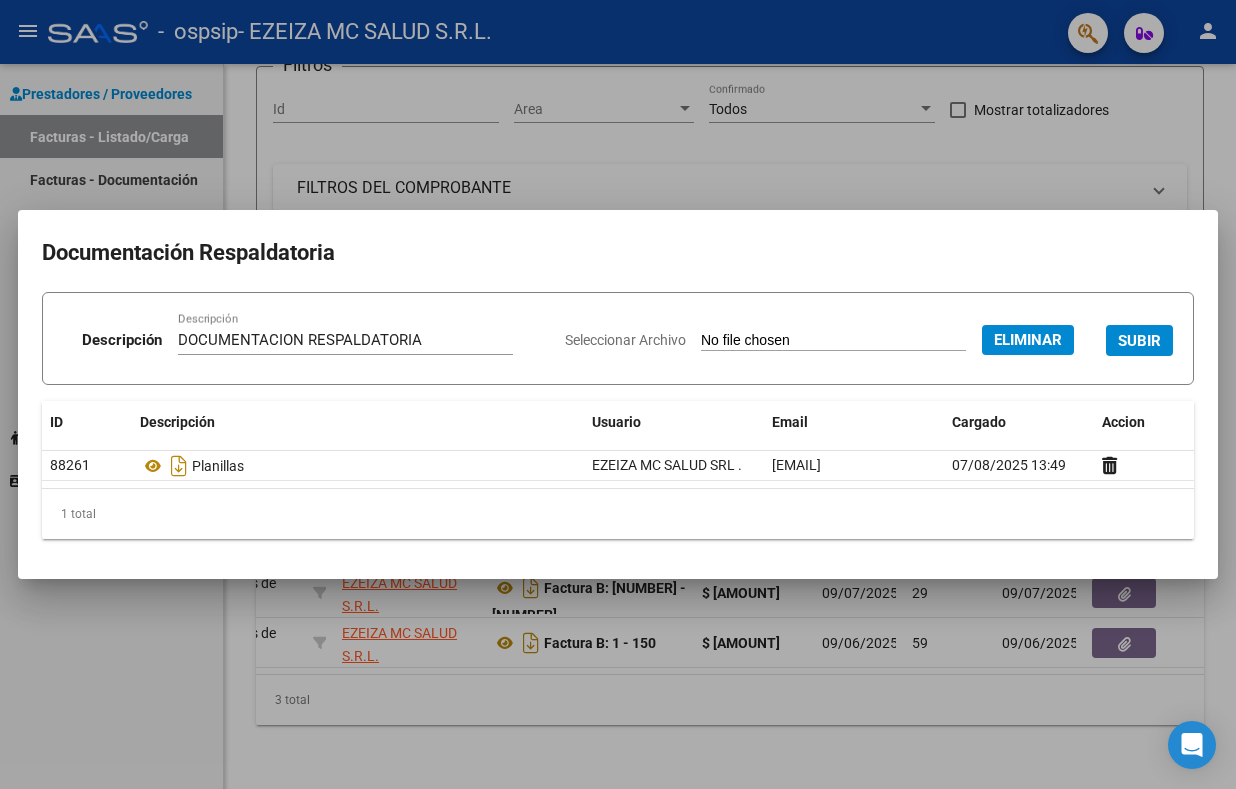click on "SUBIR" at bounding box center (1139, 341) 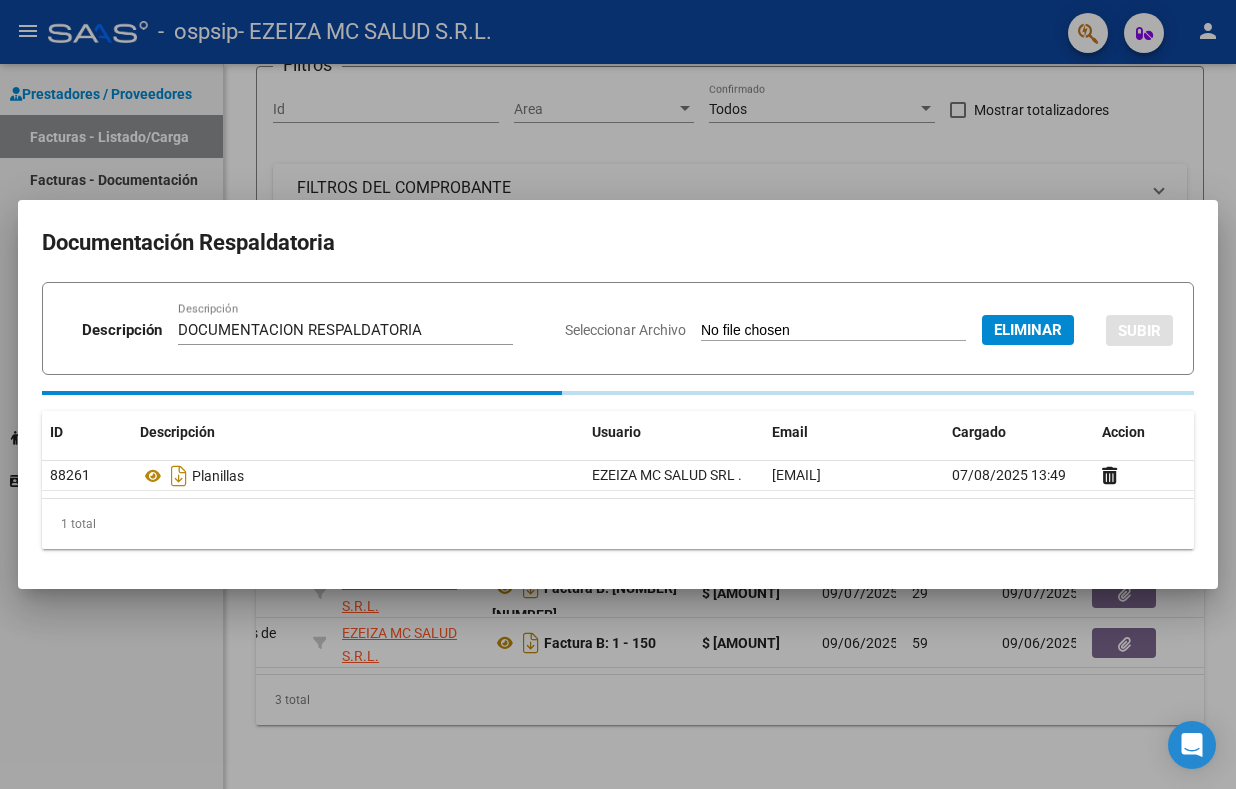 type 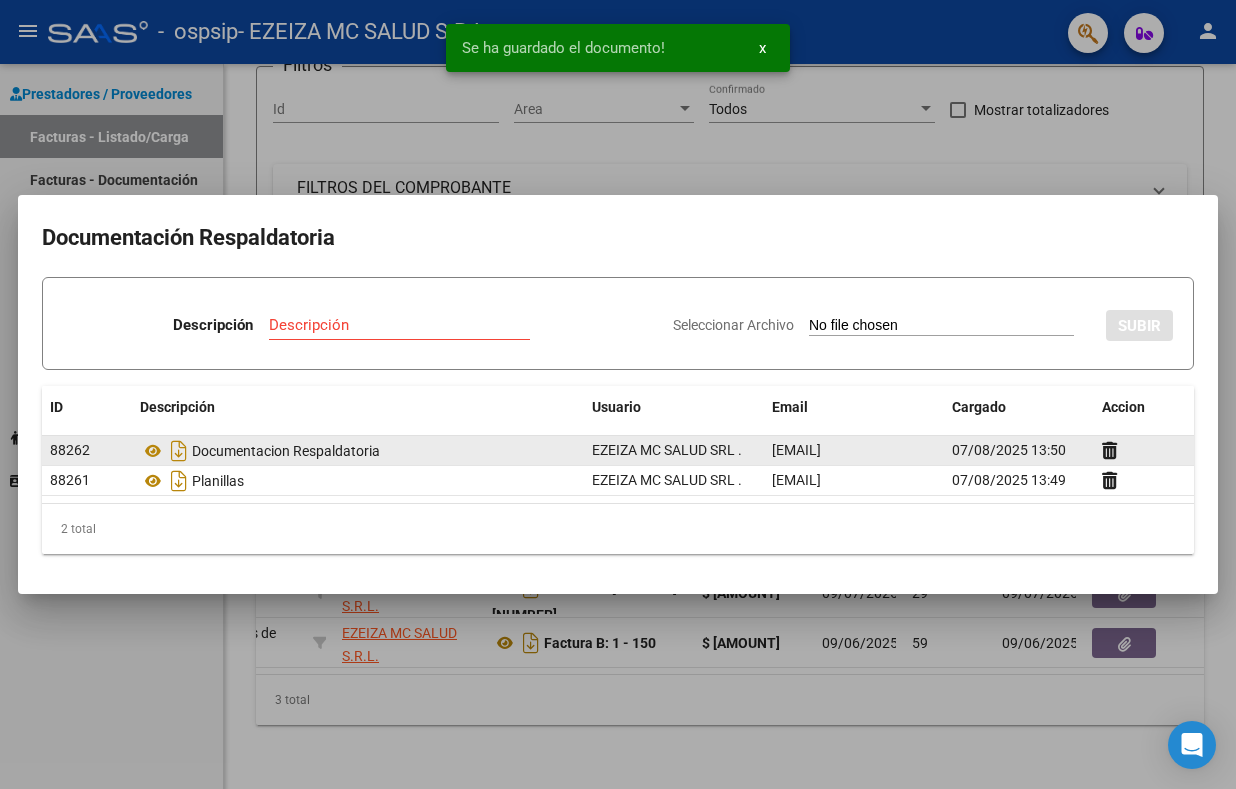 drag, startPoint x: 385, startPoint y: 455, endPoint x: 194, endPoint y: 454, distance: 191.00262 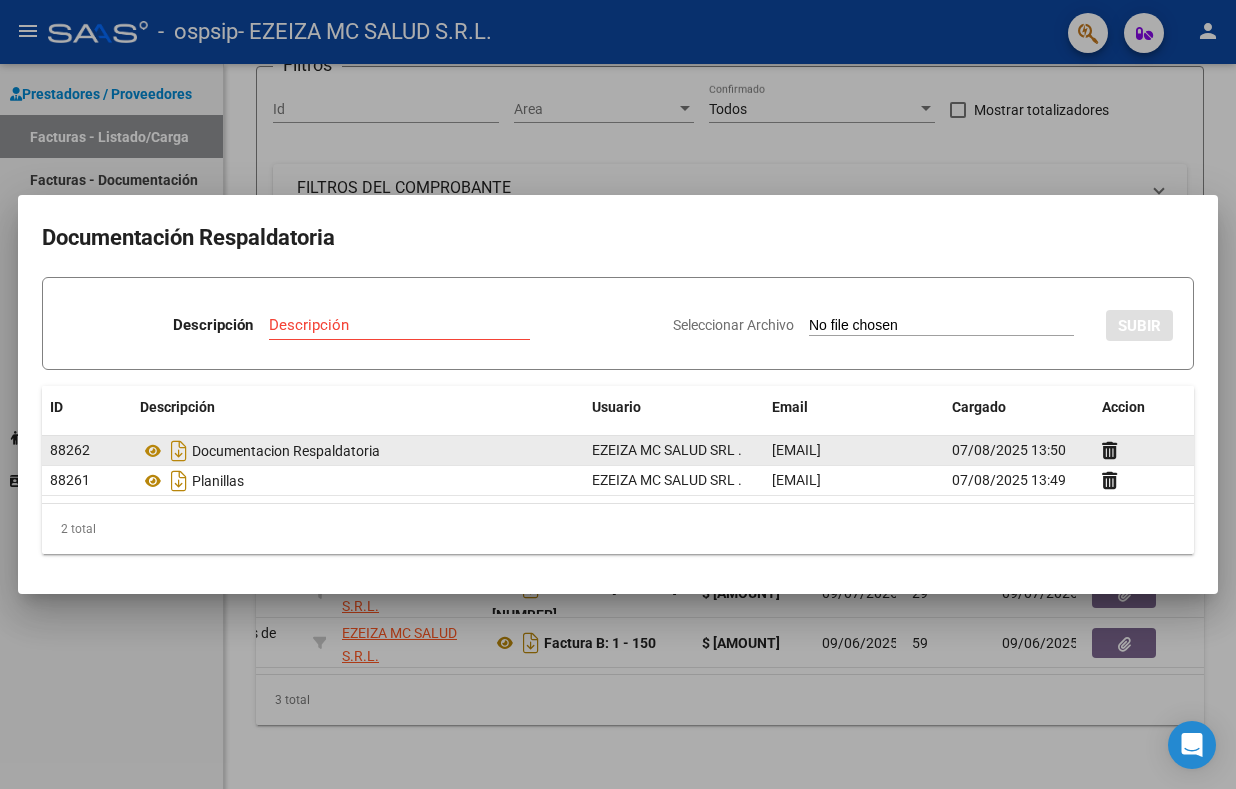 copy on "Documentacion Respaldatoria" 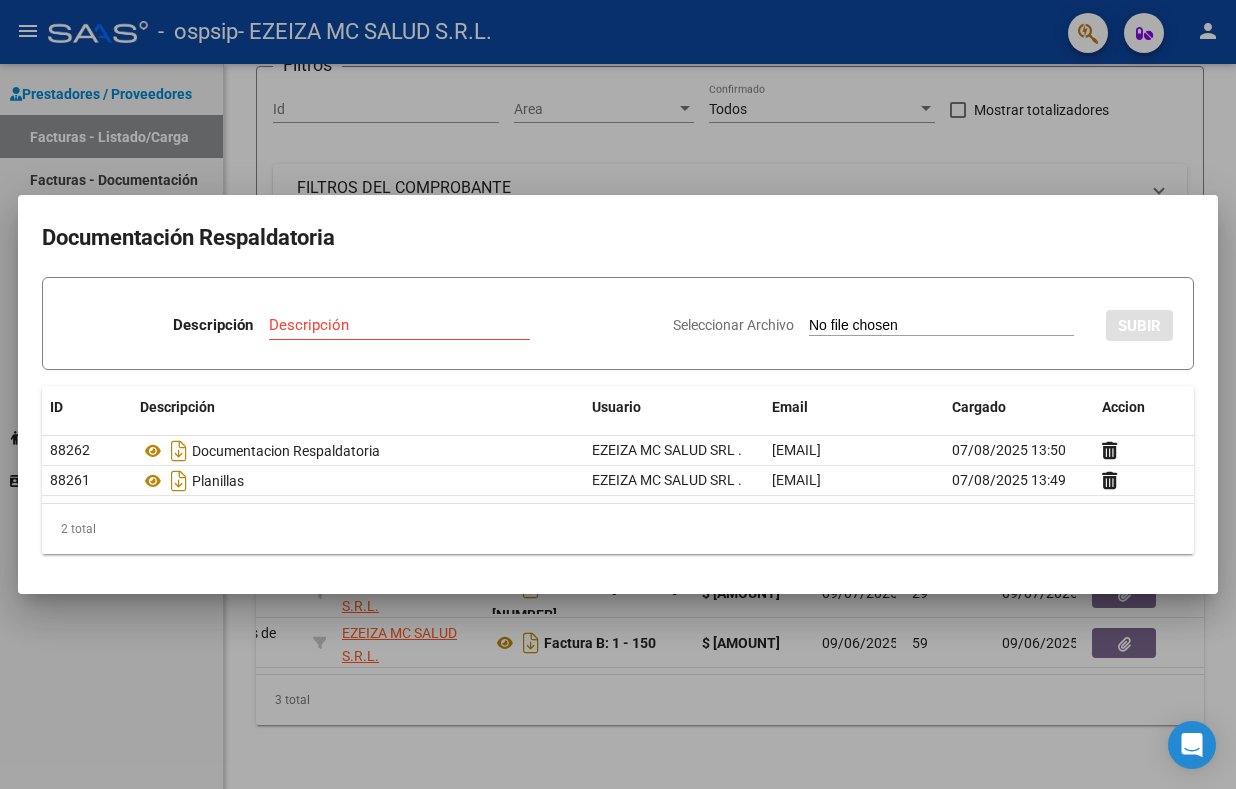 click on "Descripción" at bounding box center (399, 325) 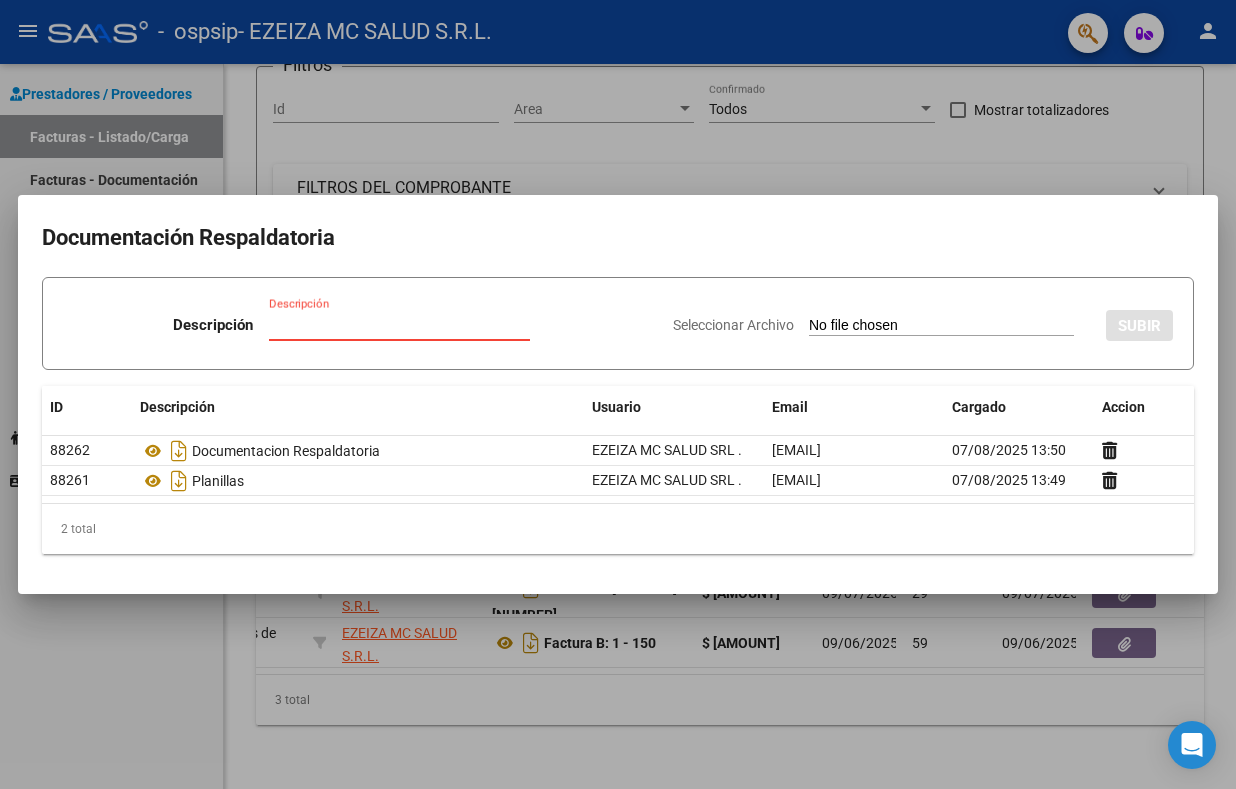paste on "Documentacion Respaldatoria" 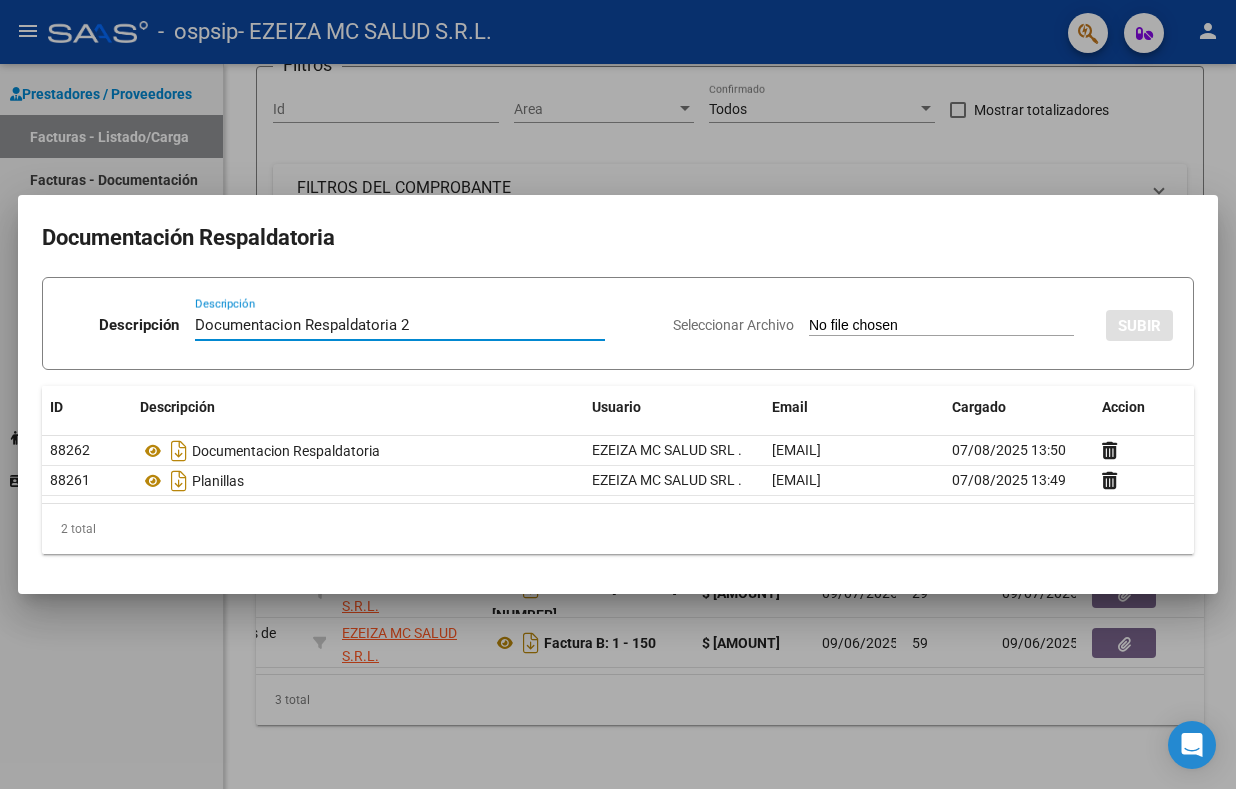 type on "Documentacion Respaldatoria 2" 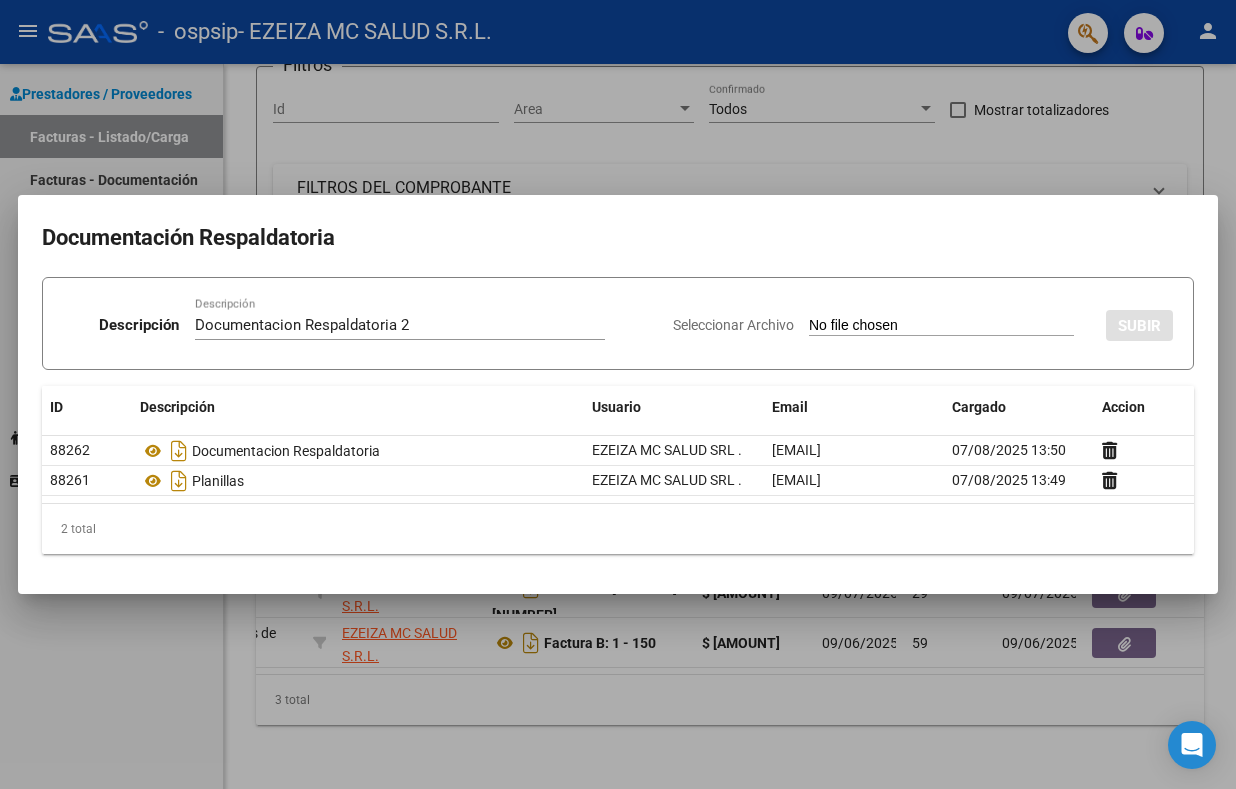click on "Seleccionar Archivo" at bounding box center (941, 326) 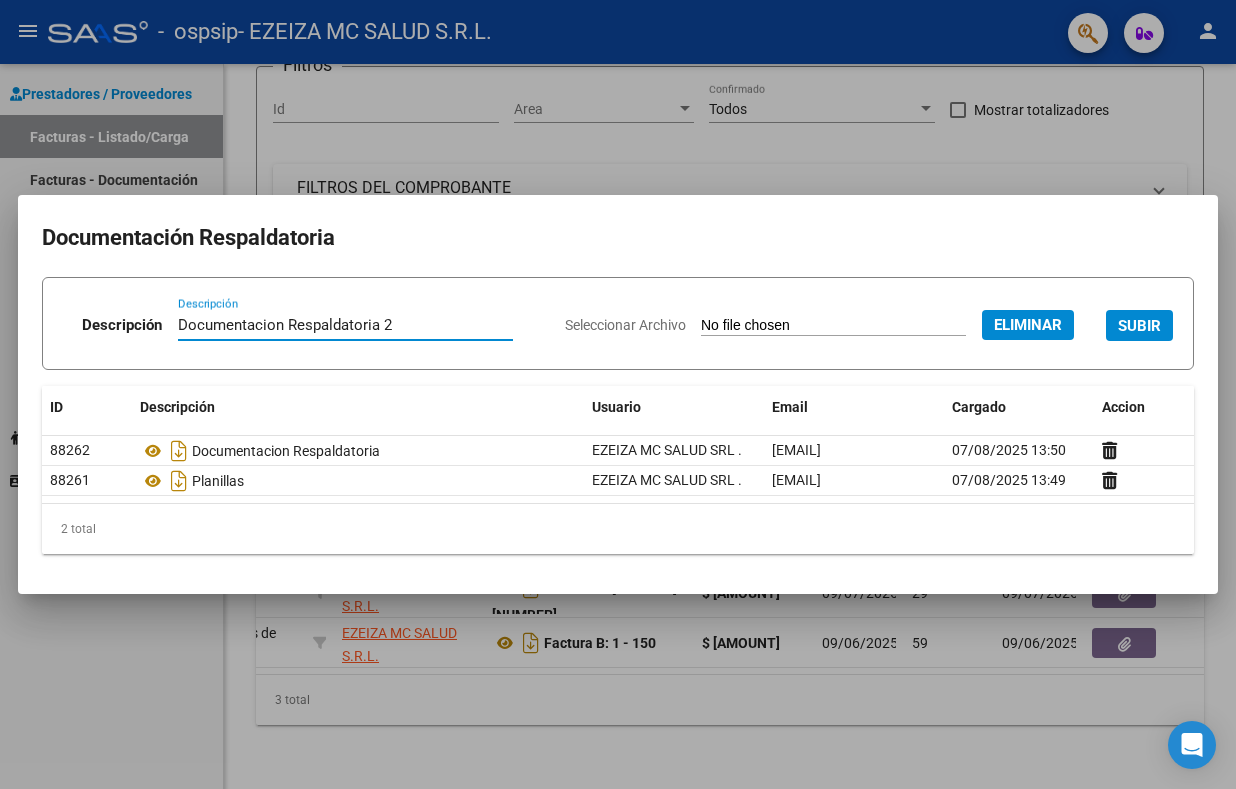 drag, startPoint x: 387, startPoint y: 317, endPoint x: 158, endPoint y: 334, distance: 229.63014 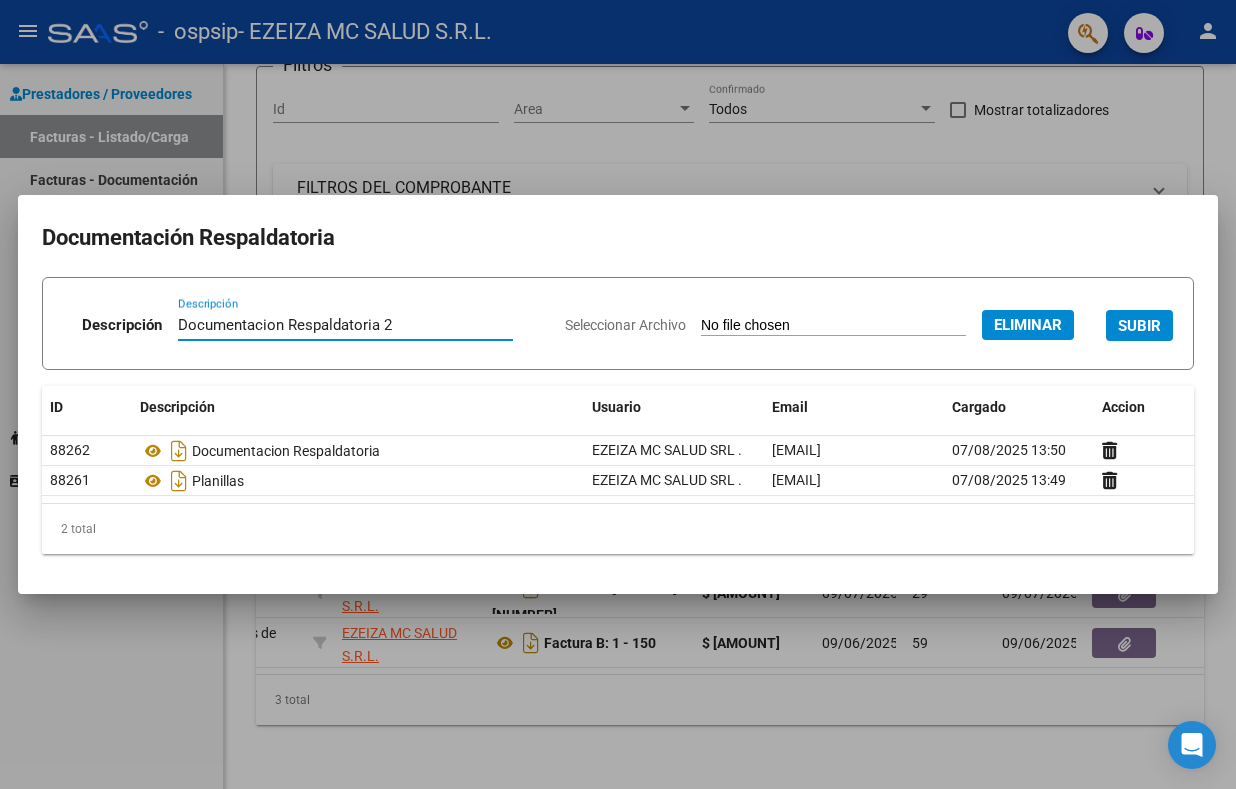 click on "SUBIR" at bounding box center [1139, 325] 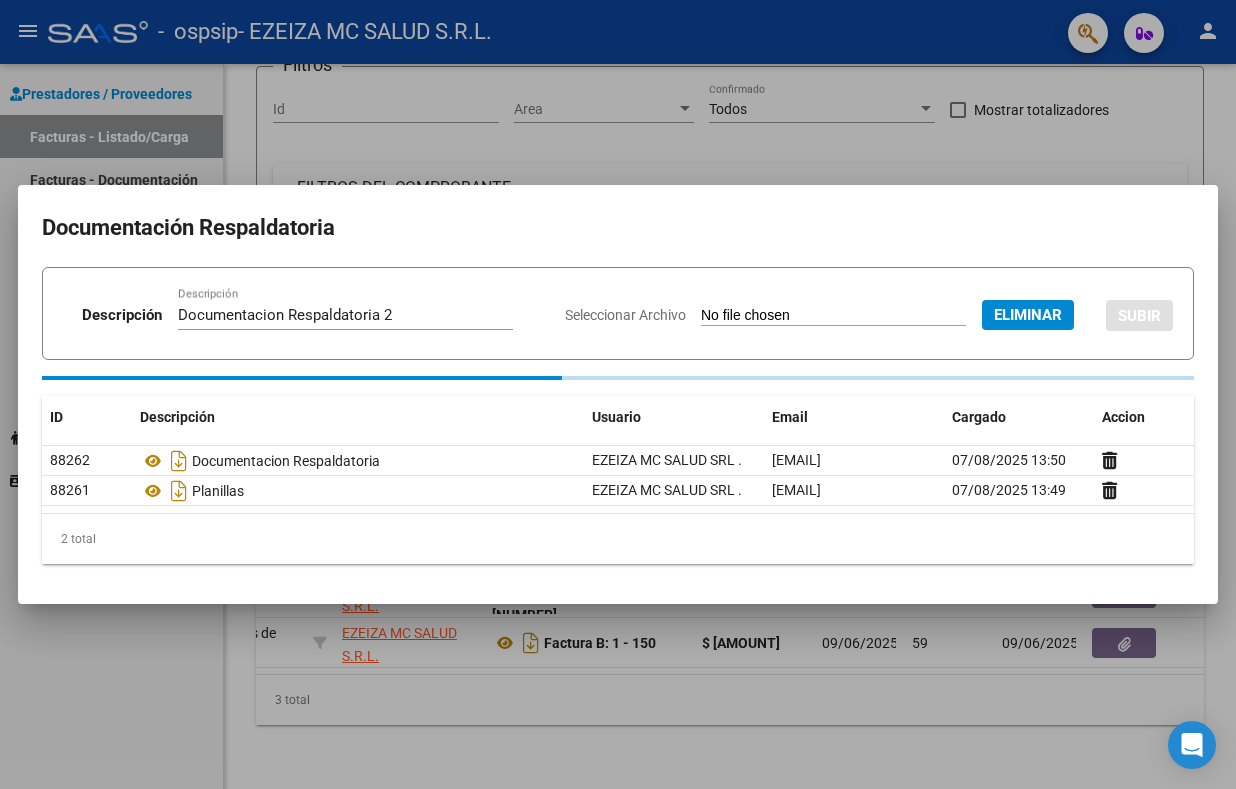 type 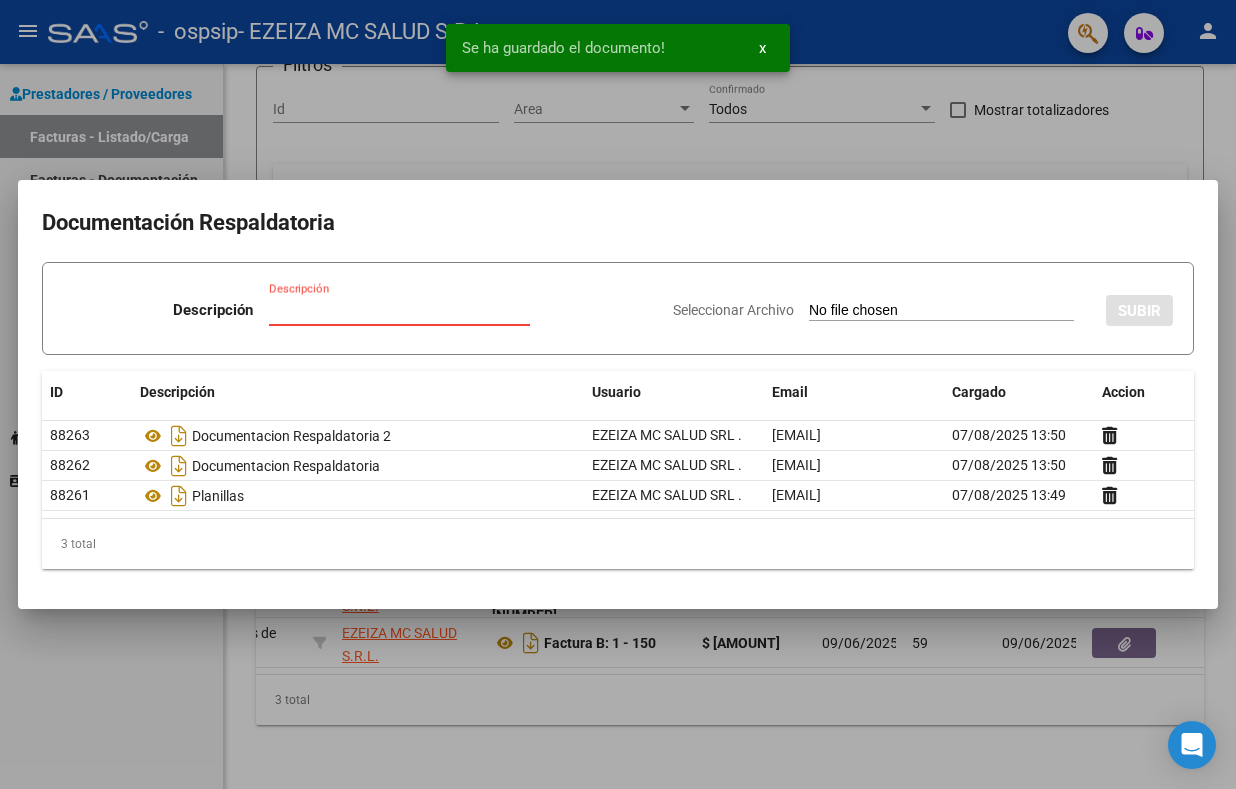 click on "Descripción" at bounding box center (399, 310) 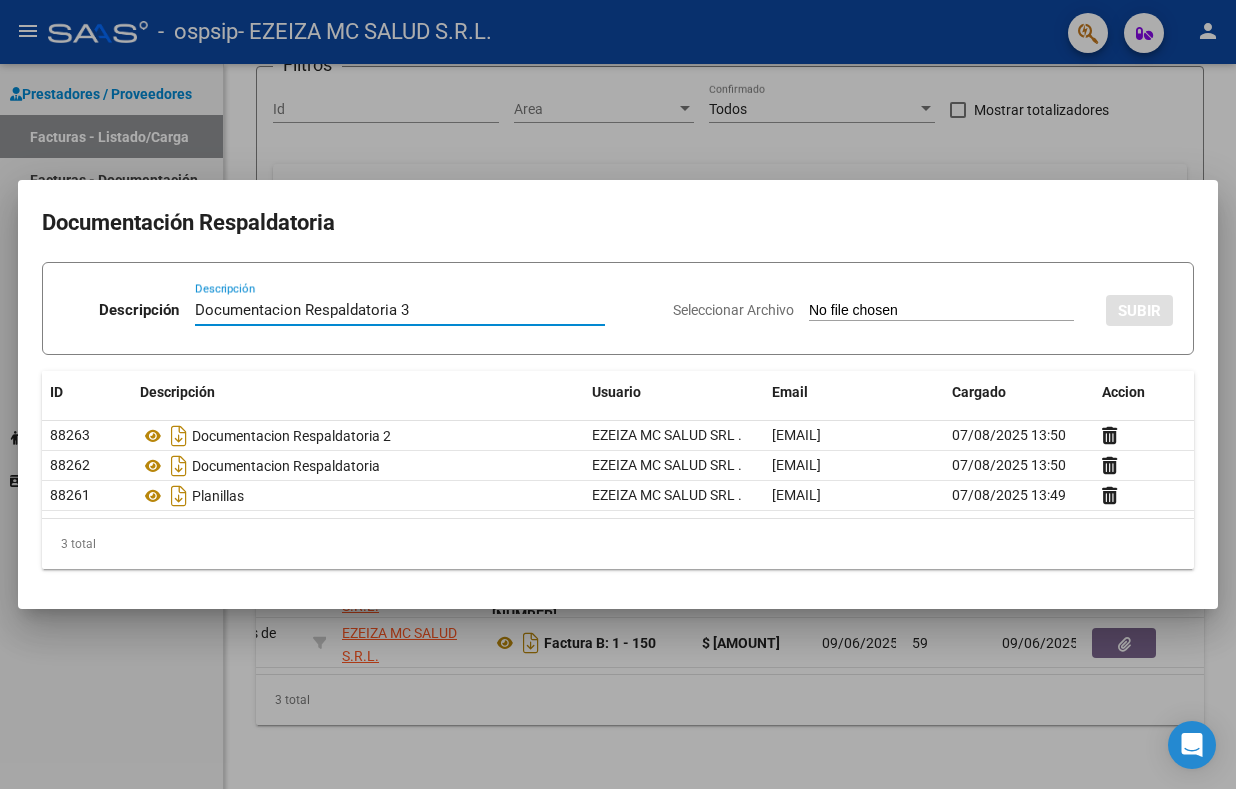 type on "Documentacion Respaldatoria 3" 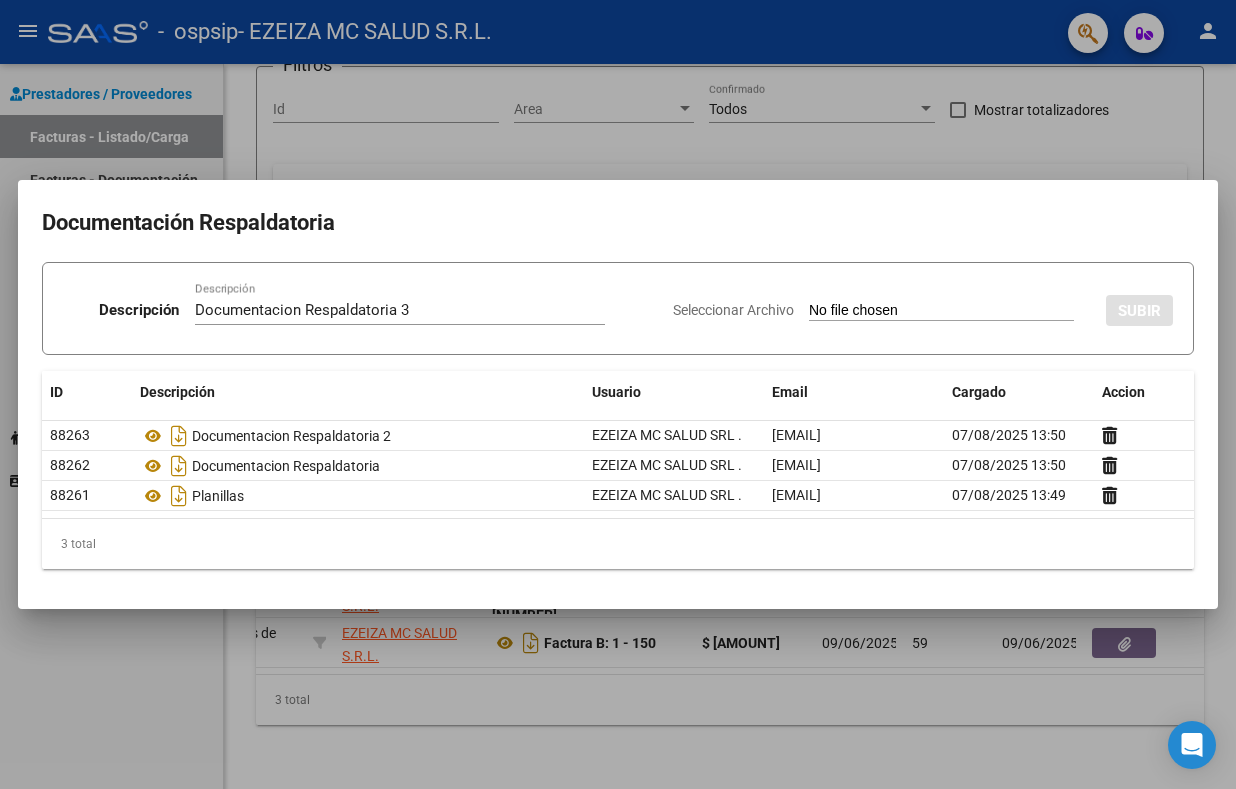 click on "Seleccionar Archivo" at bounding box center (941, 311) 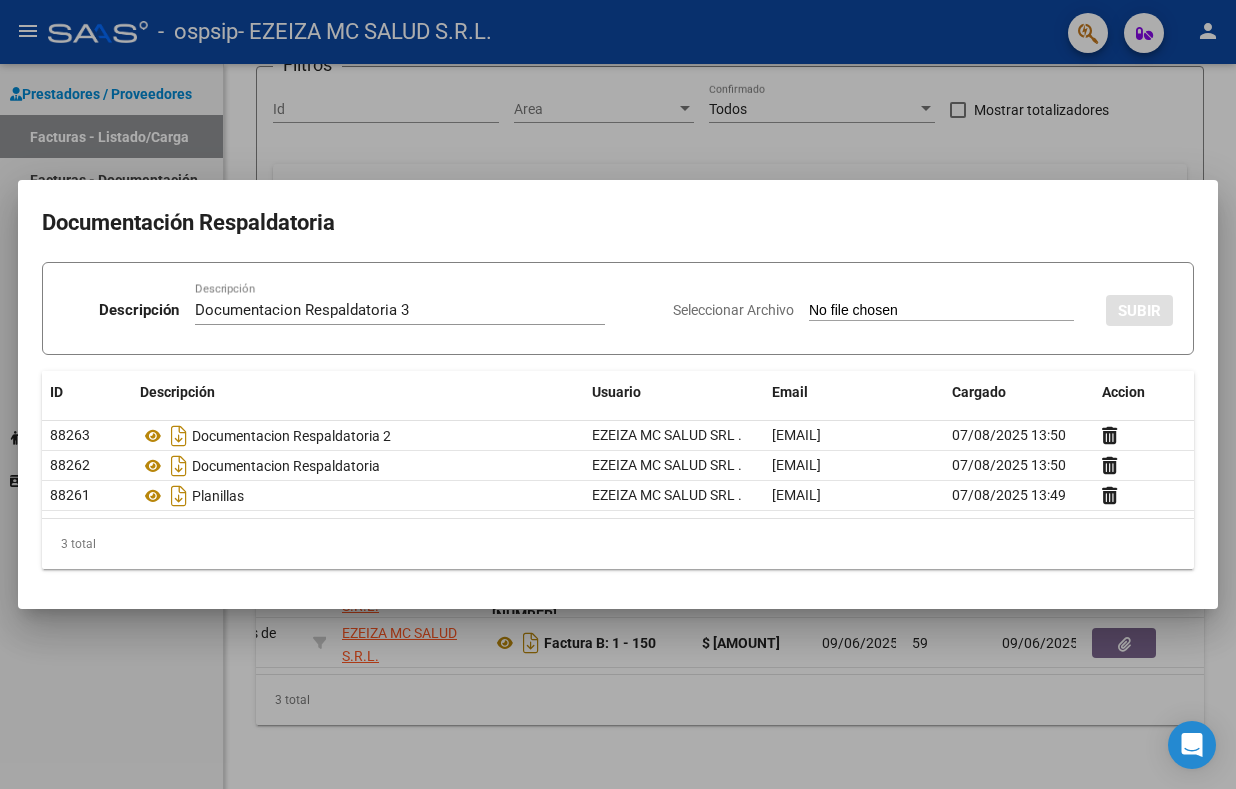 type on "C:\fakepath\carpeta 3.zip" 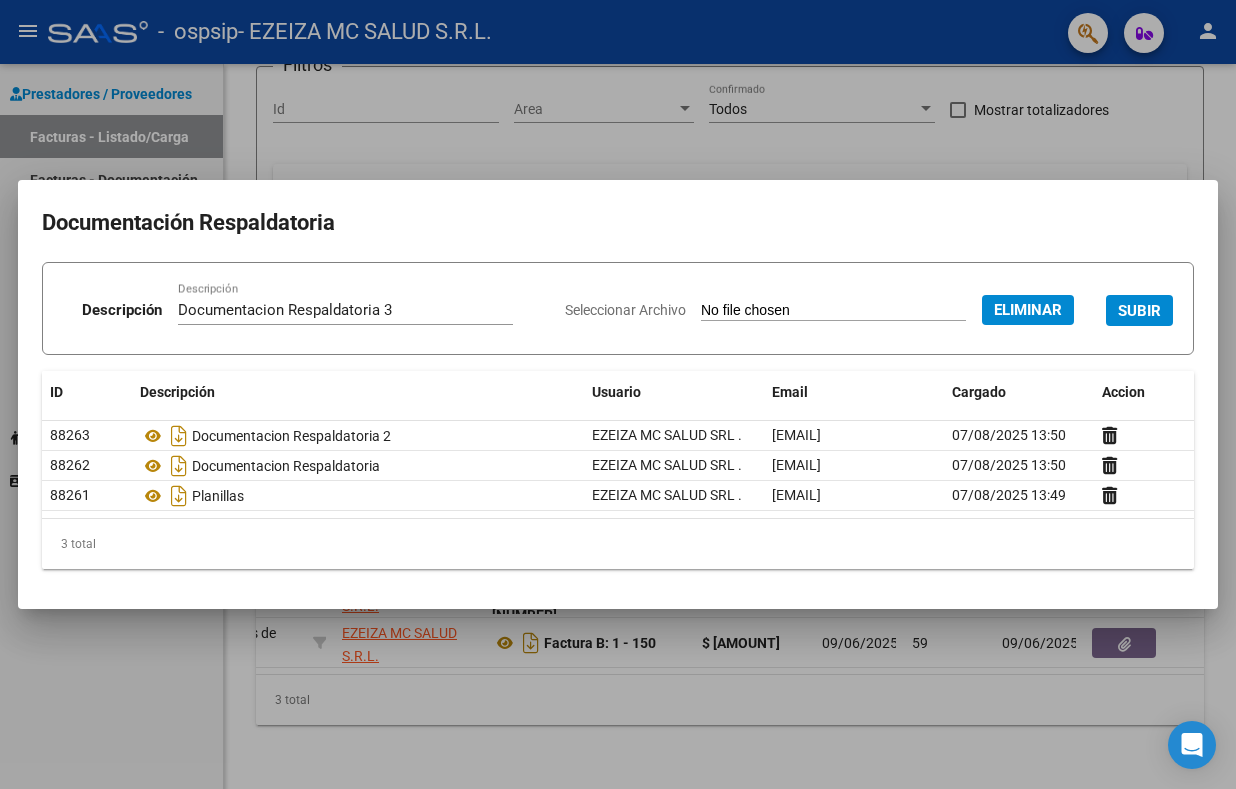 click on "SUBIR" at bounding box center [1139, 311] 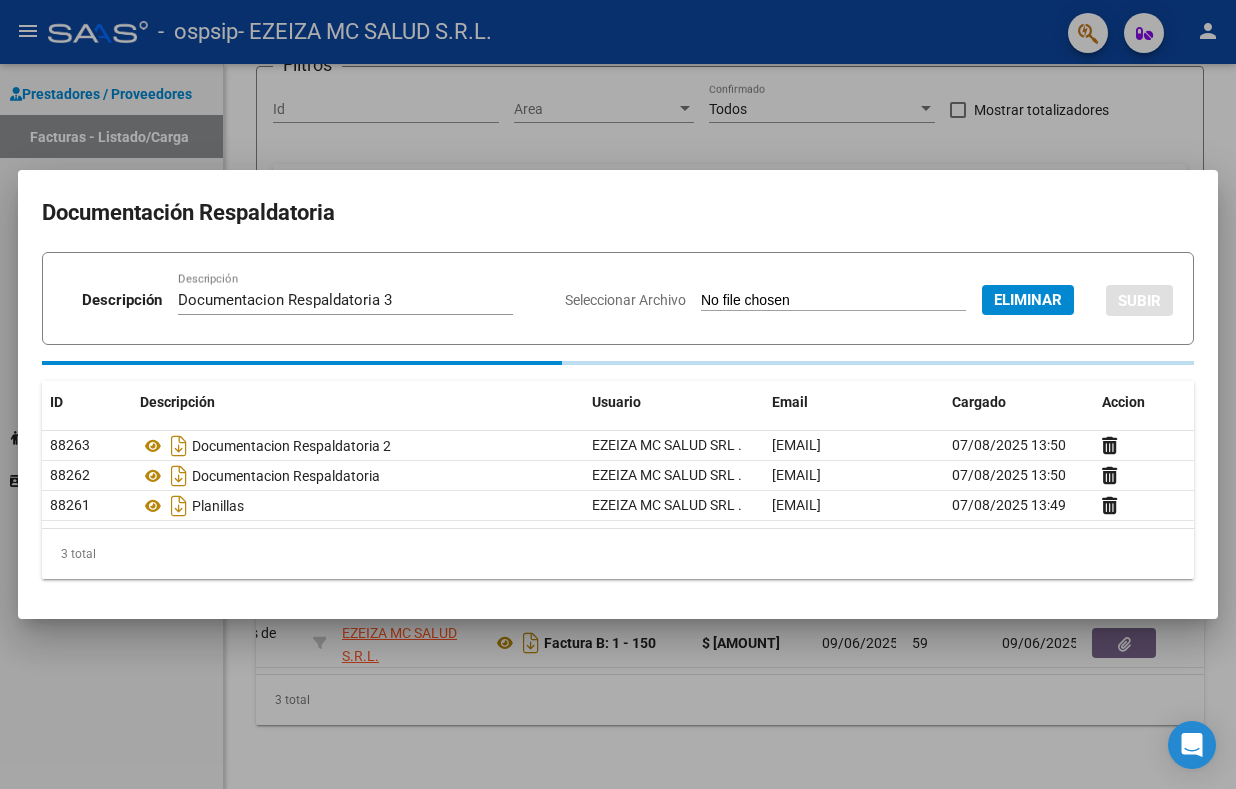 type 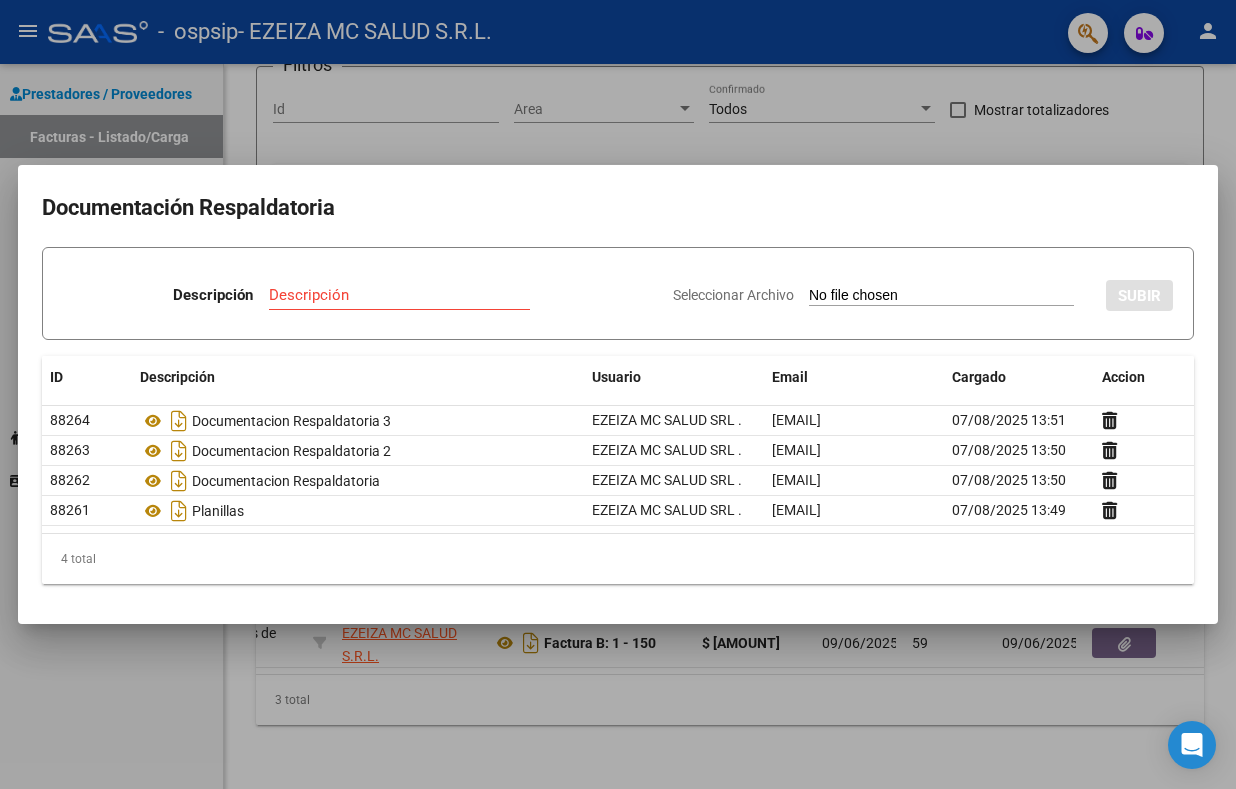 click at bounding box center [618, 394] 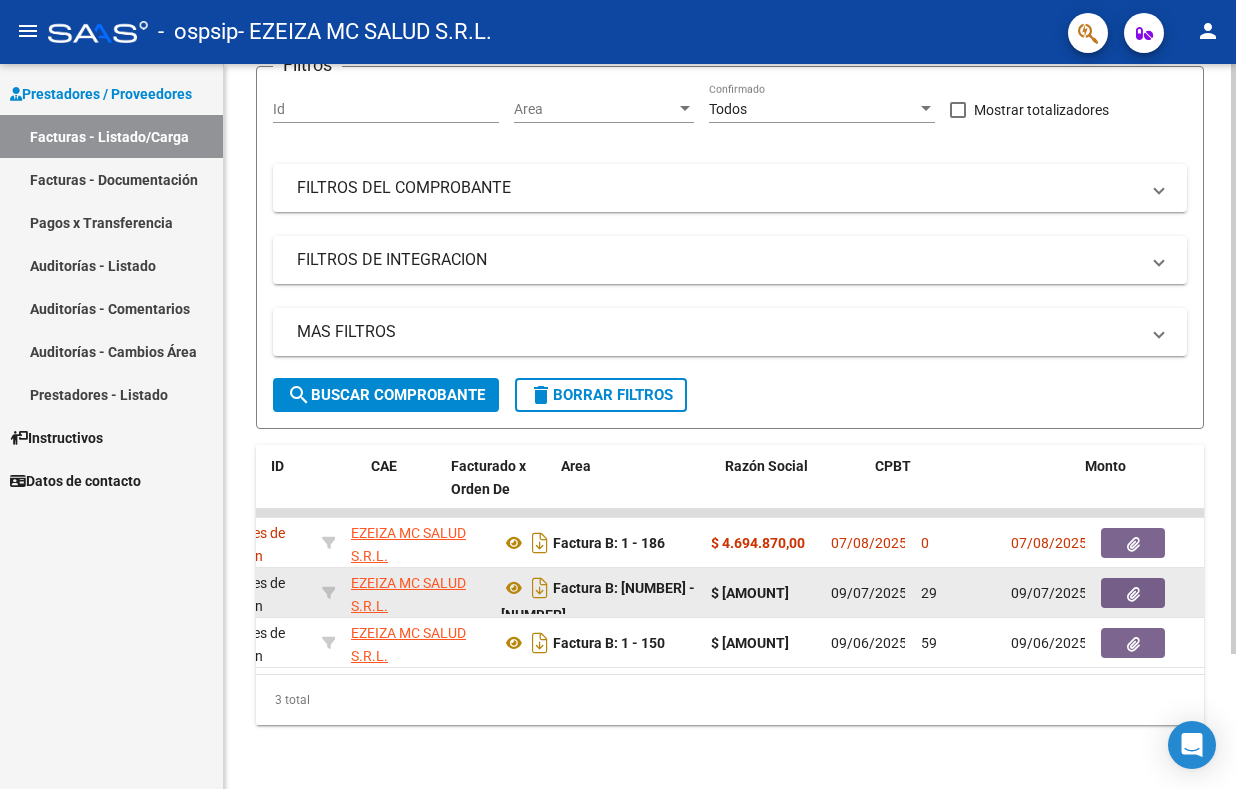 scroll, scrollTop: 0, scrollLeft: 0, axis: both 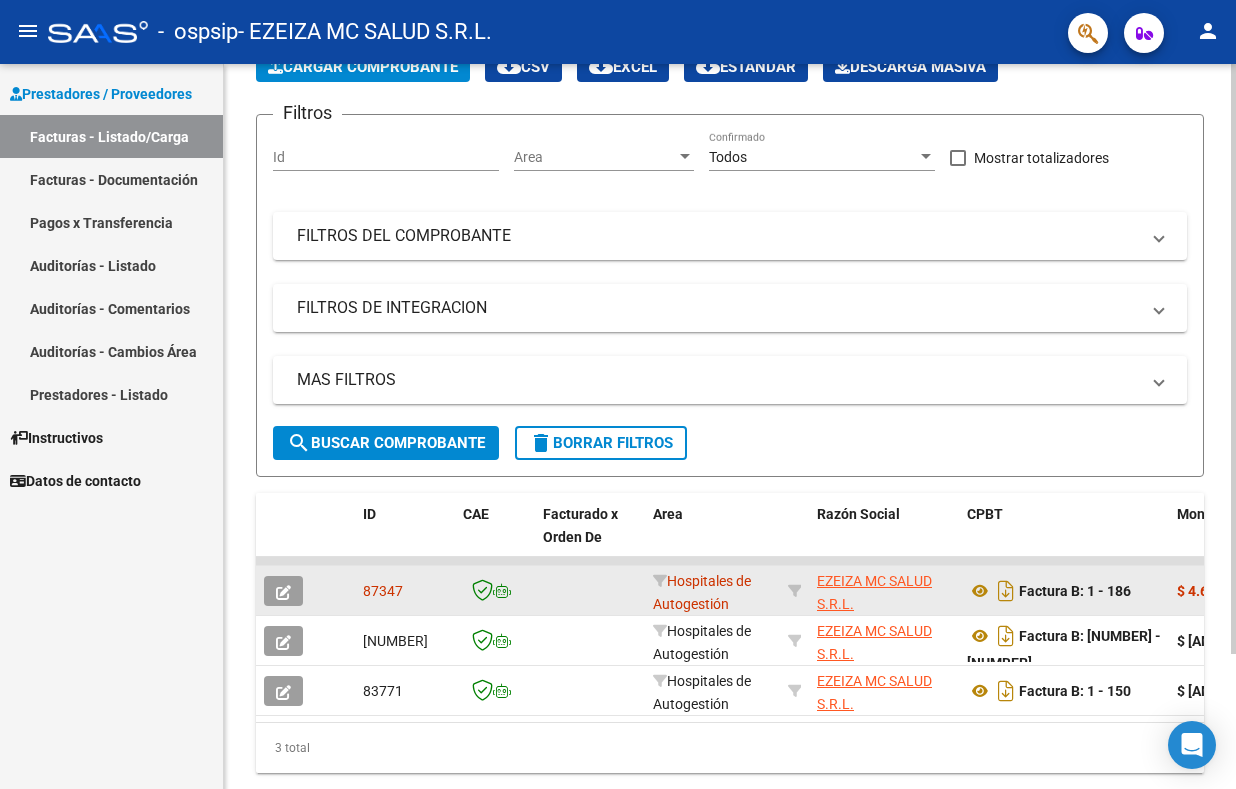 click 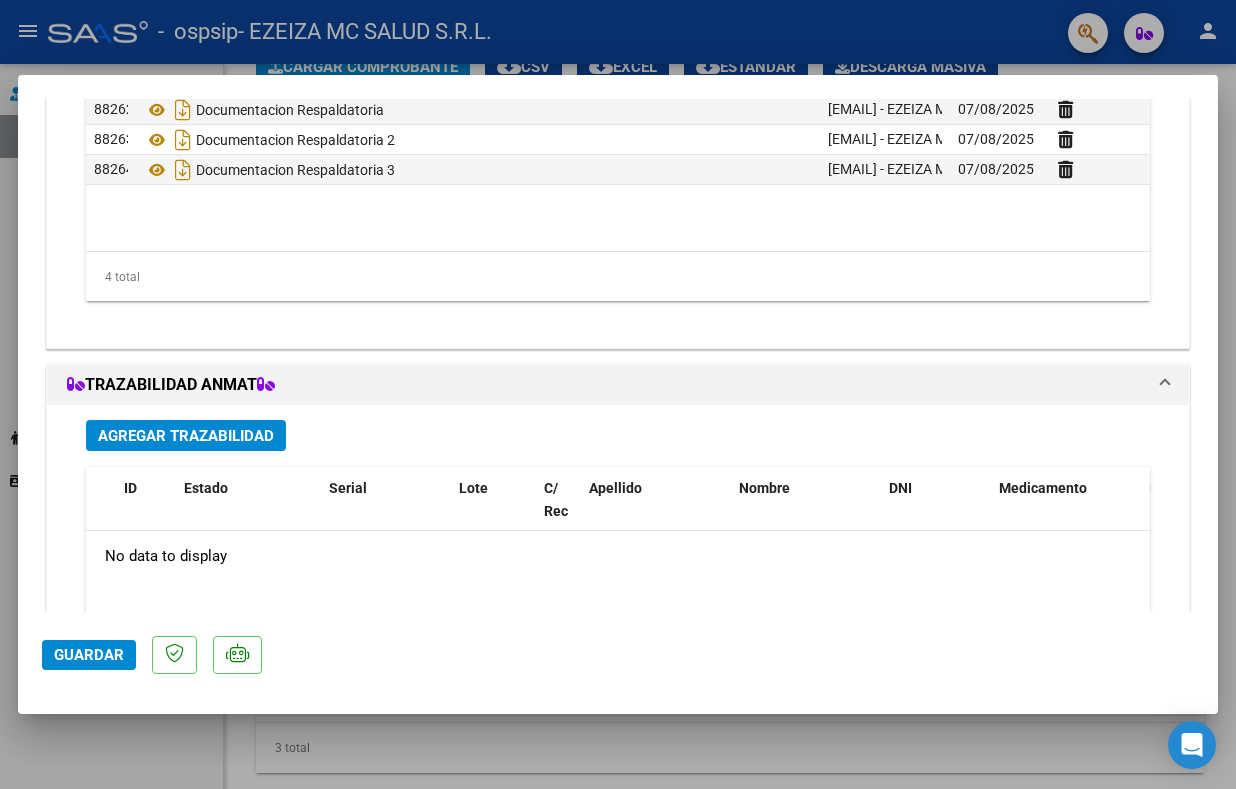 scroll, scrollTop: 2004, scrollLeft: 0, axis: vertical 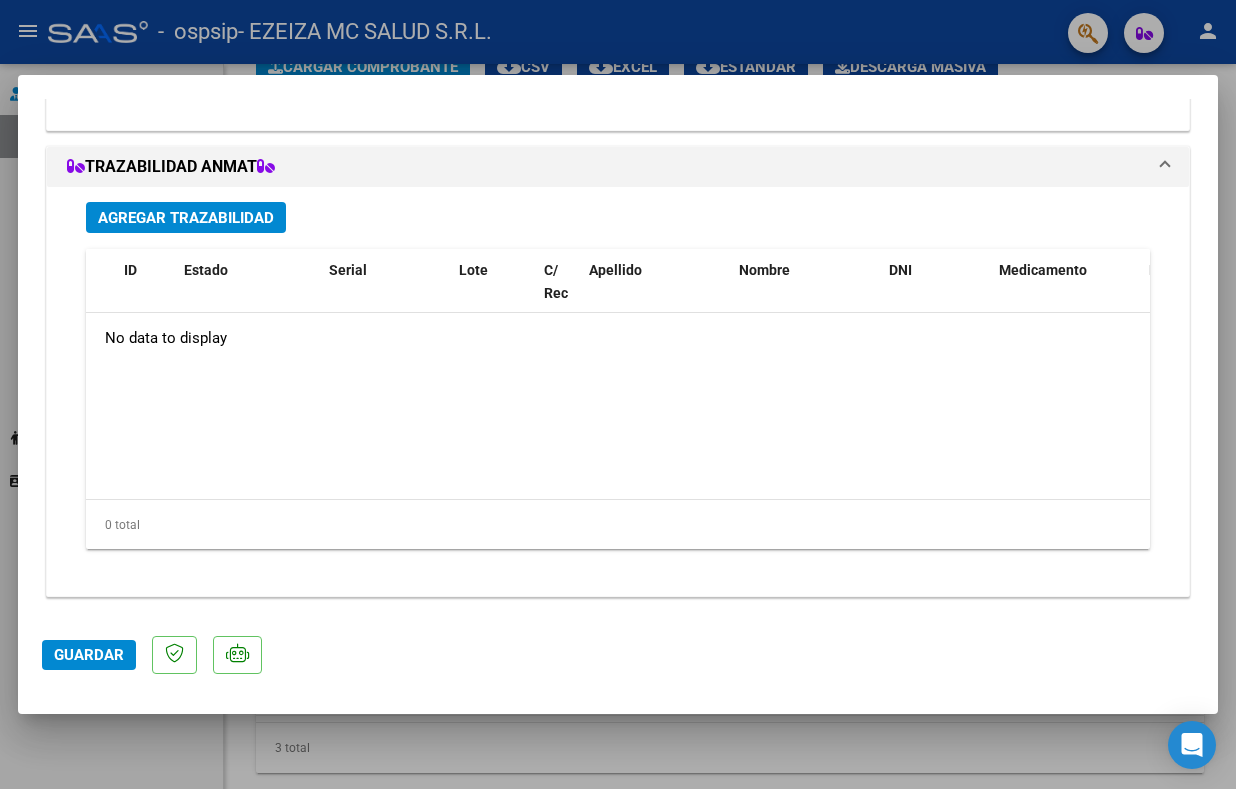 click on "Guardar" 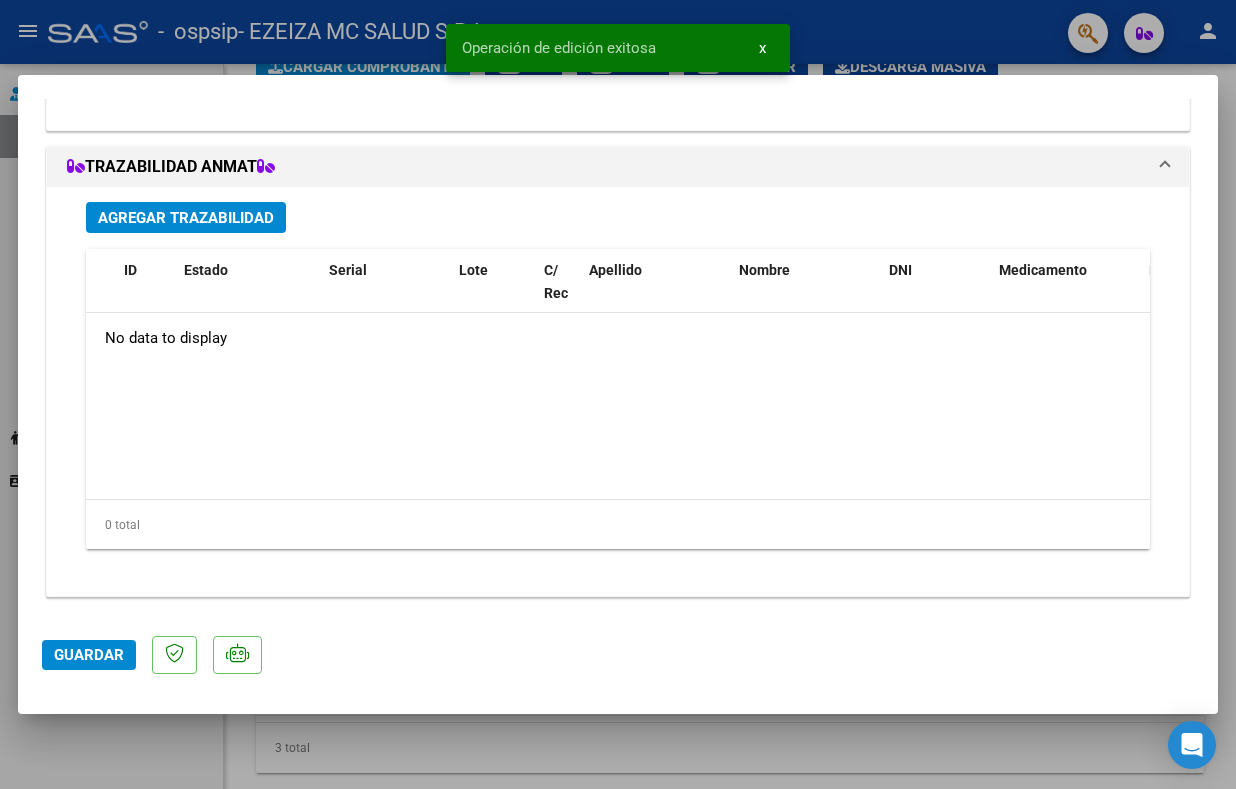 click at bounding box center (618, 394) 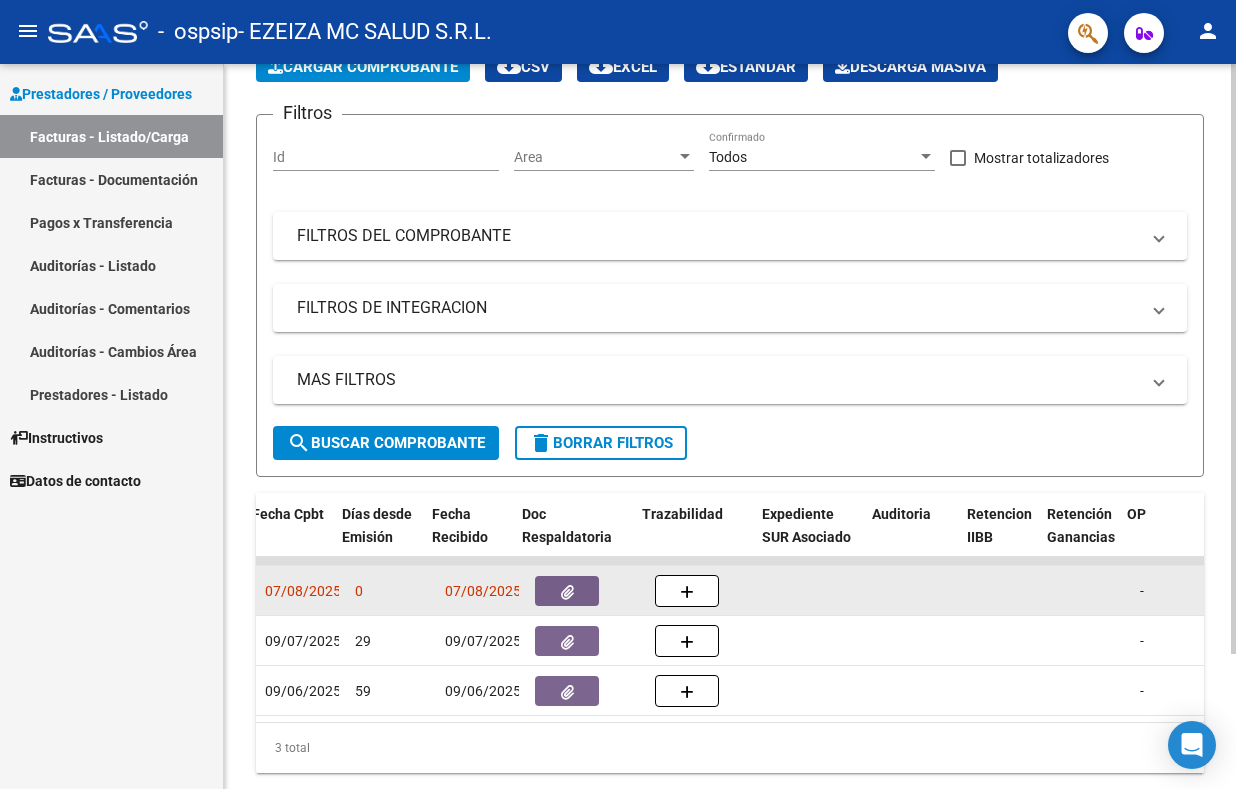 scroll, scrollTop: 0, scrollLeft: 1045, axis: horizontal 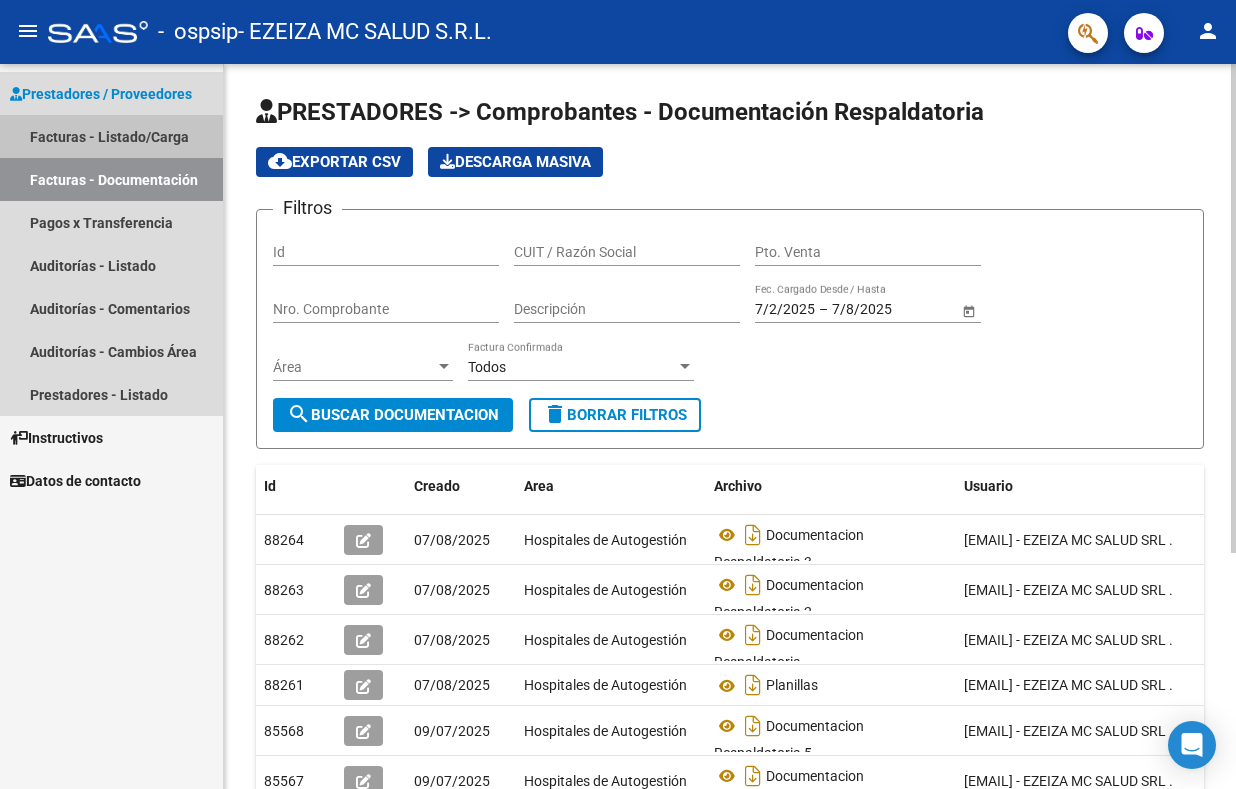 click on "Facturas - Listado/Carga" at bounding box center [111, 136] 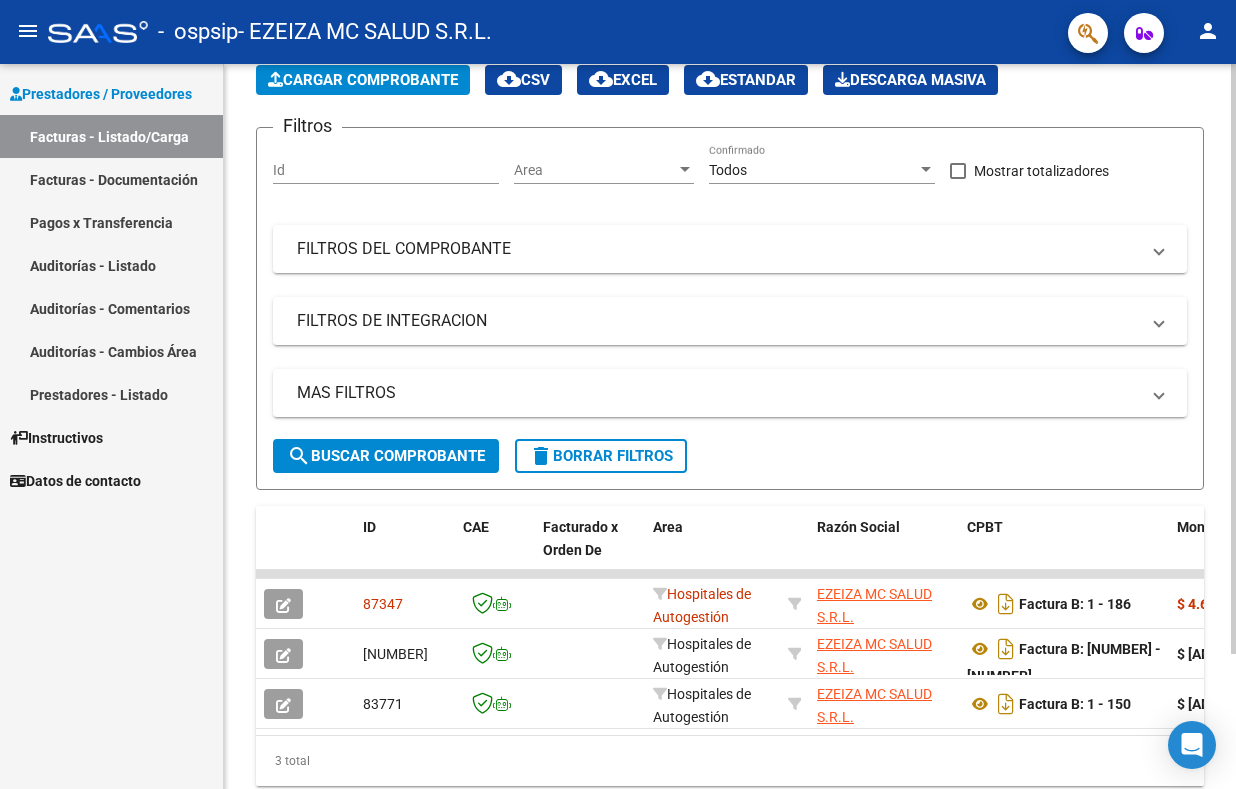 scroll, scrollTop: 164, scrollLeft: 0, axis: vertical 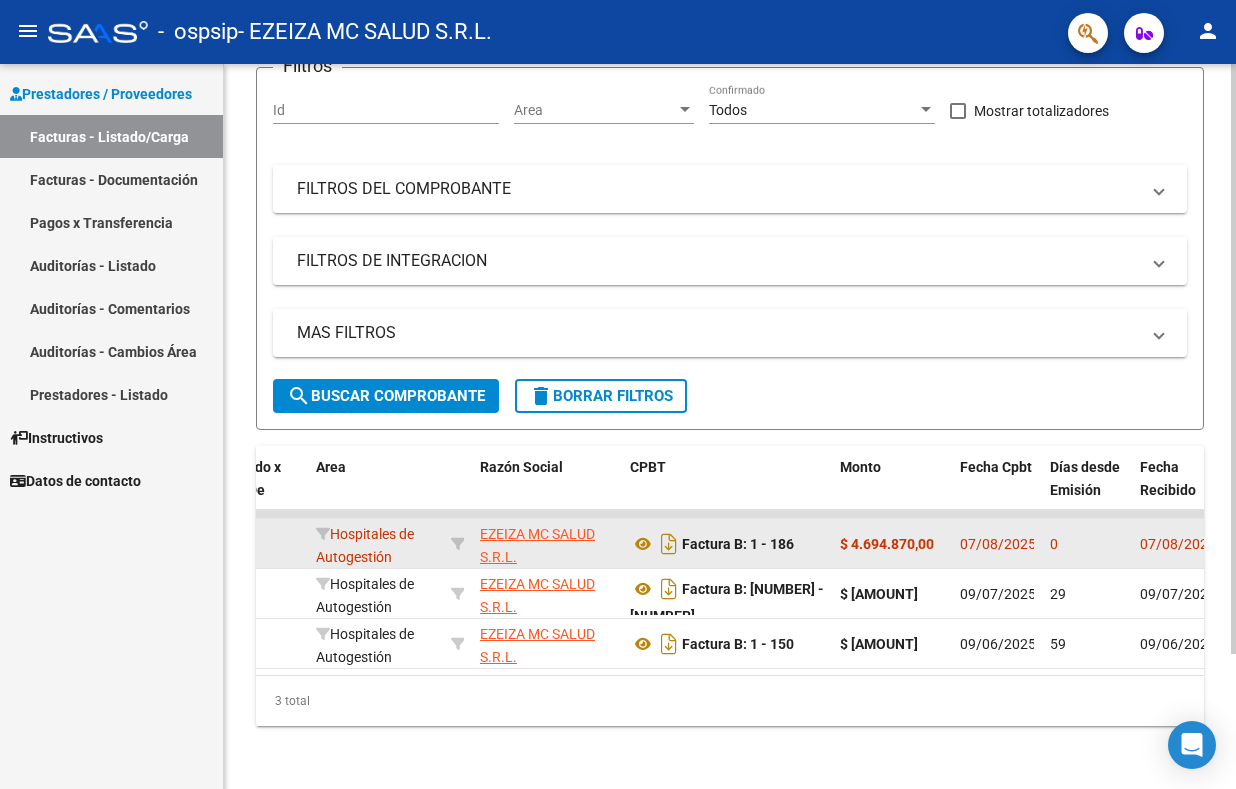 click on "0" 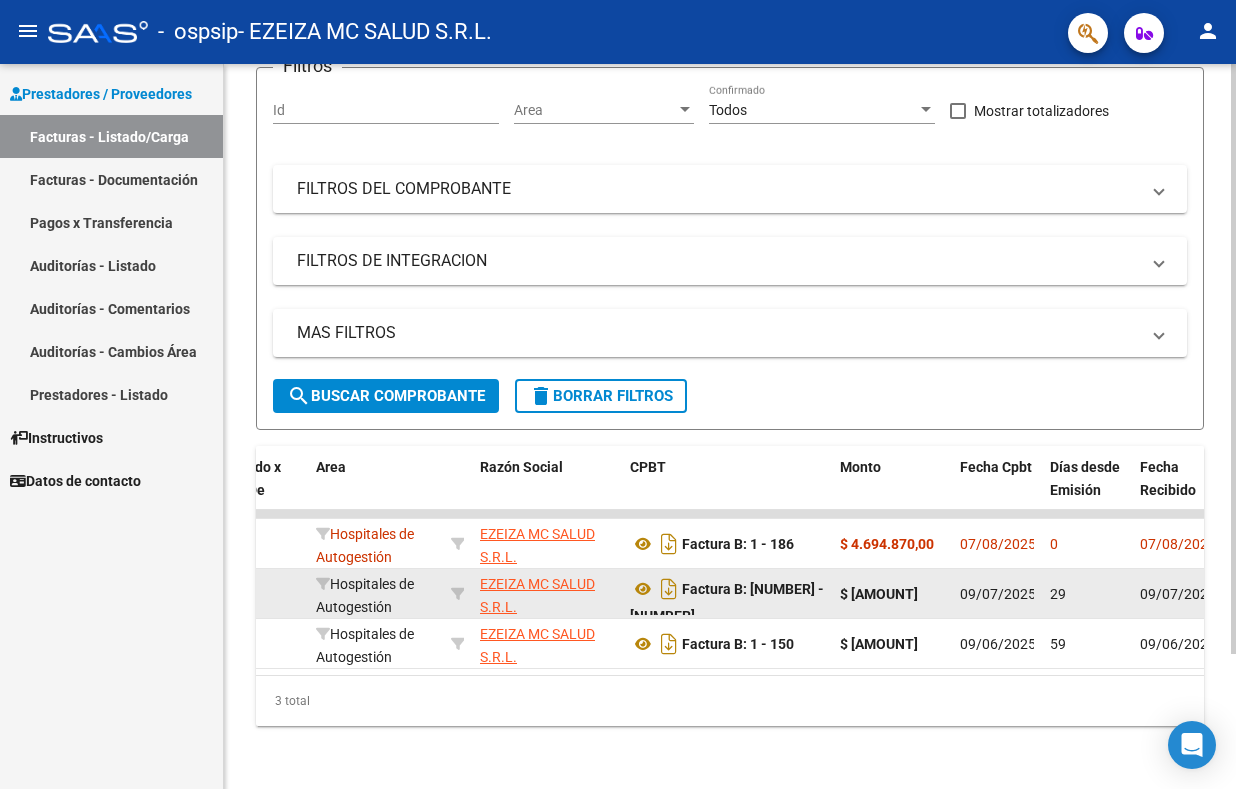 click on "29" 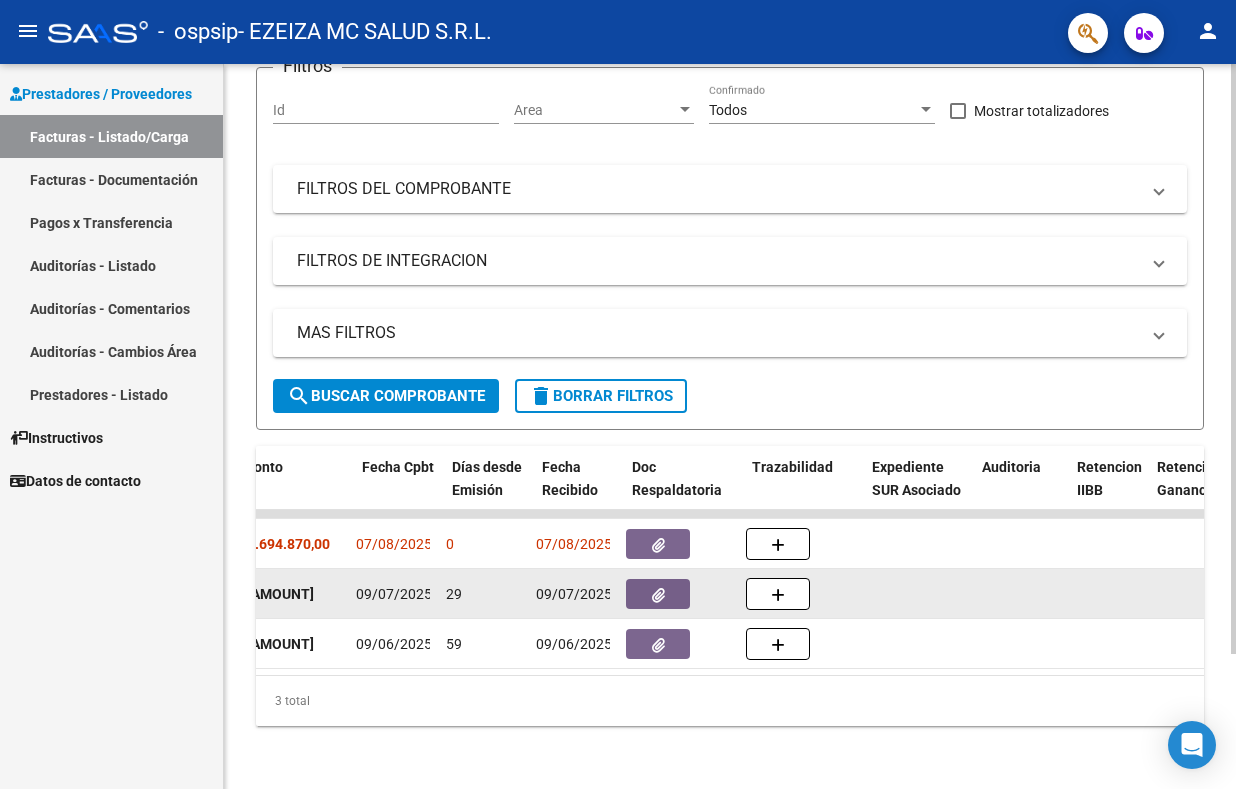 scroll, scrollTop: 0, scrollLeft: 942, axis: horizontal 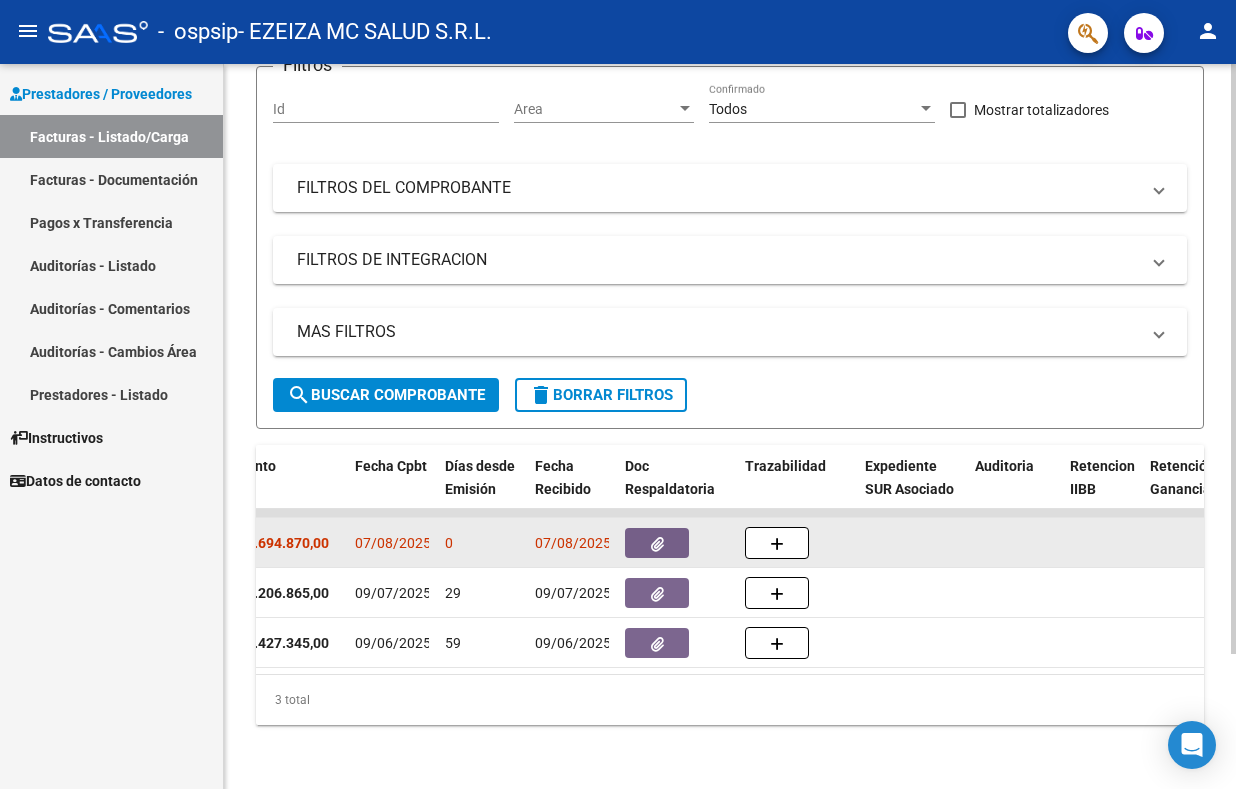 click 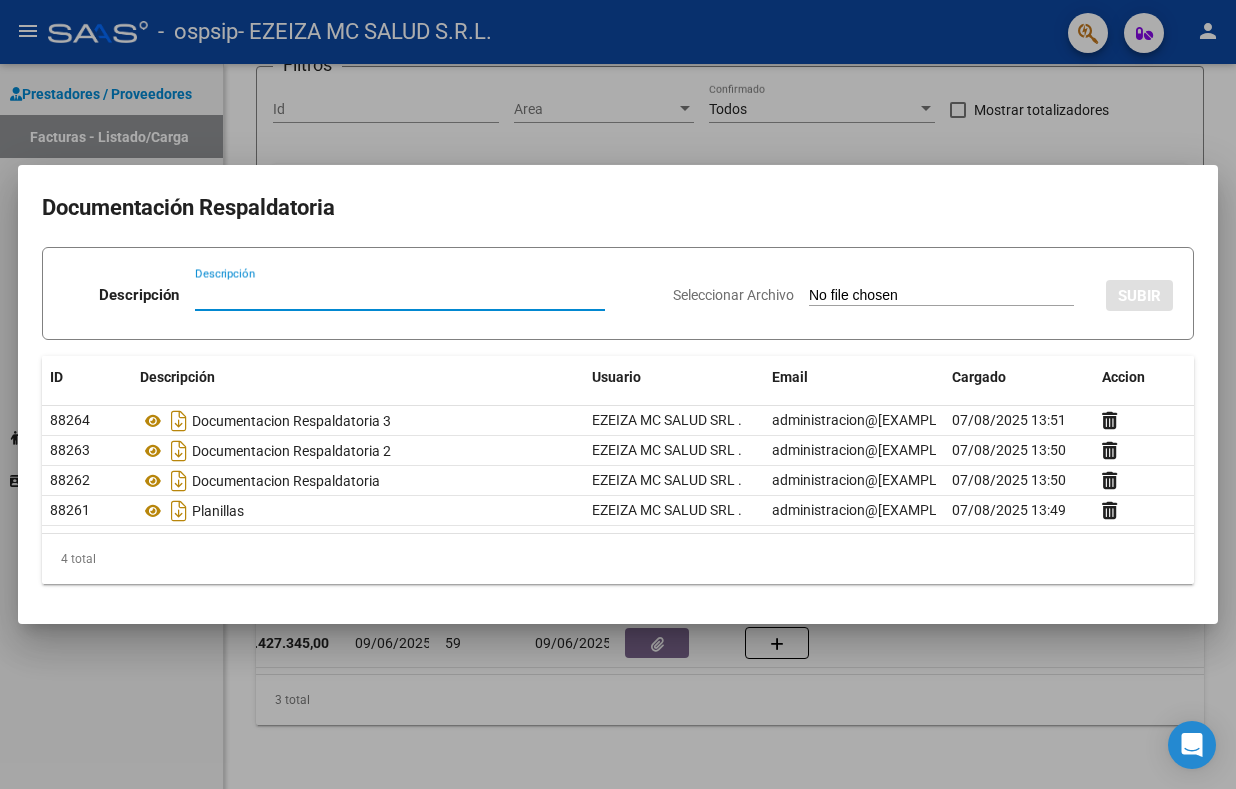 click on "Documentación Respaldatoria Descripción Descripción Seleccionar Archivo SUBIR ID Descripción Usuario Email Cargado Accion 88264  Documentacion Respaldatoria 3  EZEIZA MC SALUD SRL . administracion@ezeizamedicalcenter.com.ar 07/08/2025 13:51 88263  Documentacion Respaldatoria 2  EZEIZA MC SALUD SRL . administracion@ezeizamedicalcenter.com.ar 07/08/2025 13:50 88262  Documentacion Respaldatoria  EZEIZA MC SALUD SRL . administracion@ezeizamedicalcenter.com.ar 07/08/2025 13:50 88261  Planillas  EZEIZA MC SALUD SRL . administracion@ezeizamedicalcenter.com.ar 07/08/2025 13:49  4 total   1" at bounding box center [618, 394] 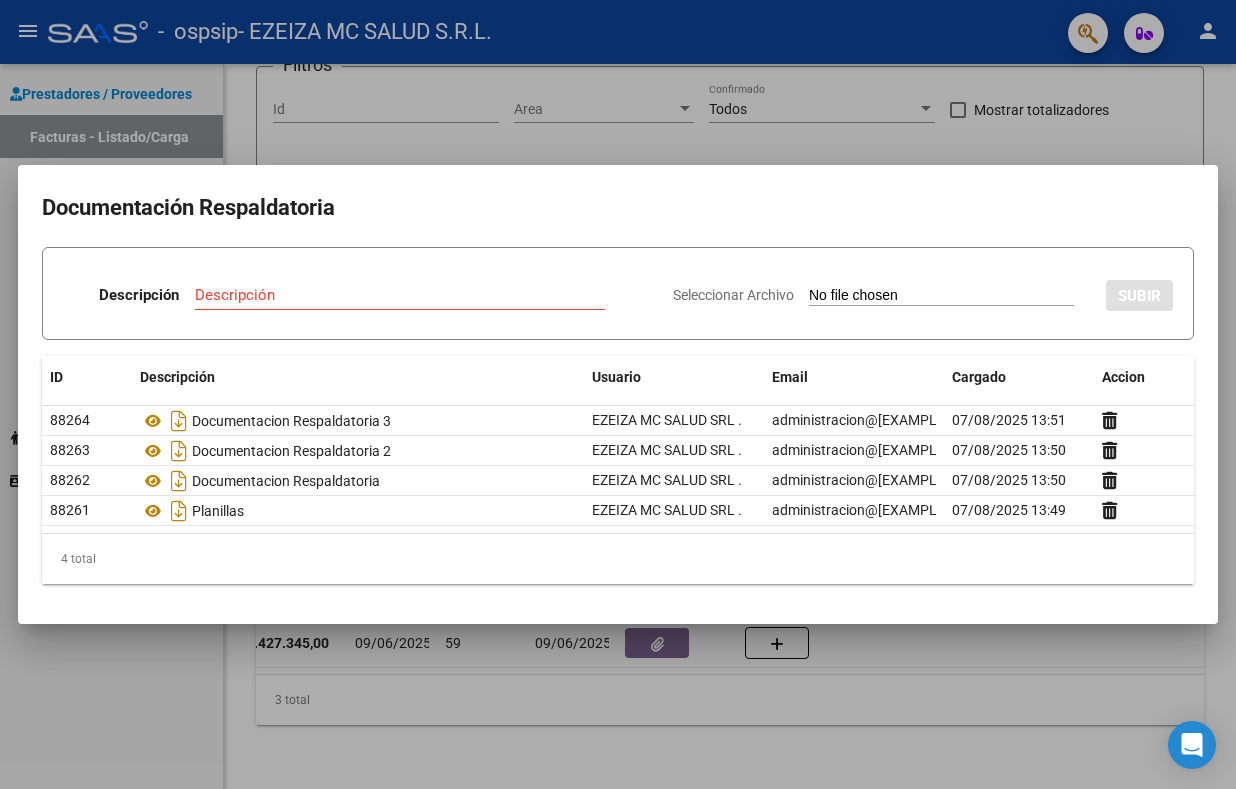 click at bounding box center [618, 394] 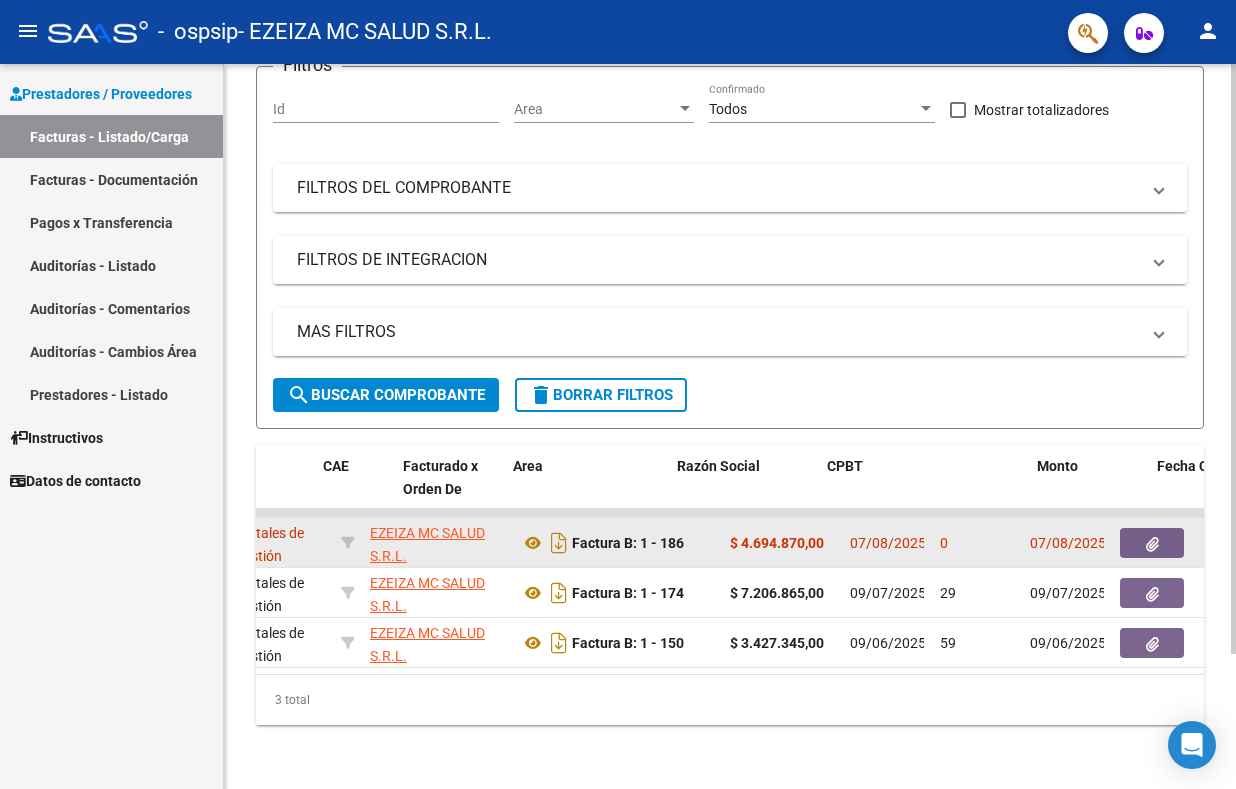 scroll, scrollTop: 0, scrollLeft: 140, axis: horizontal 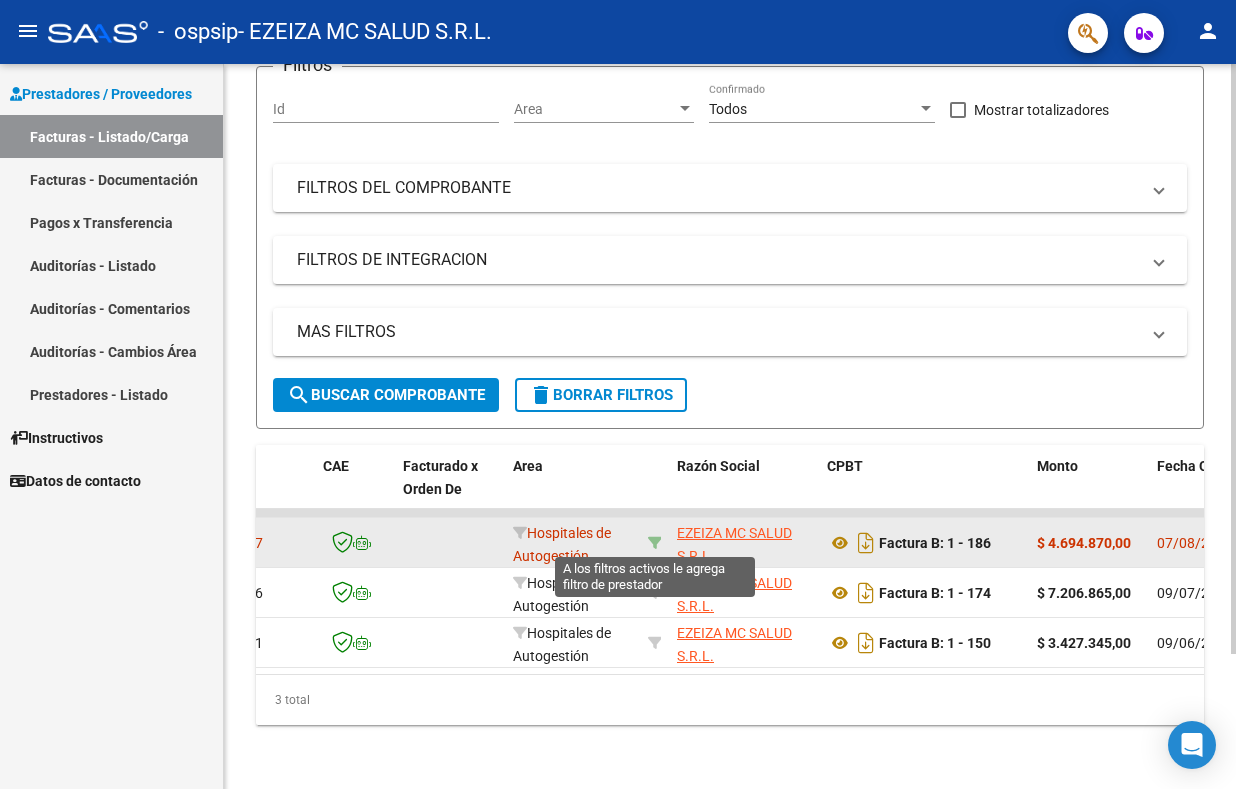 click 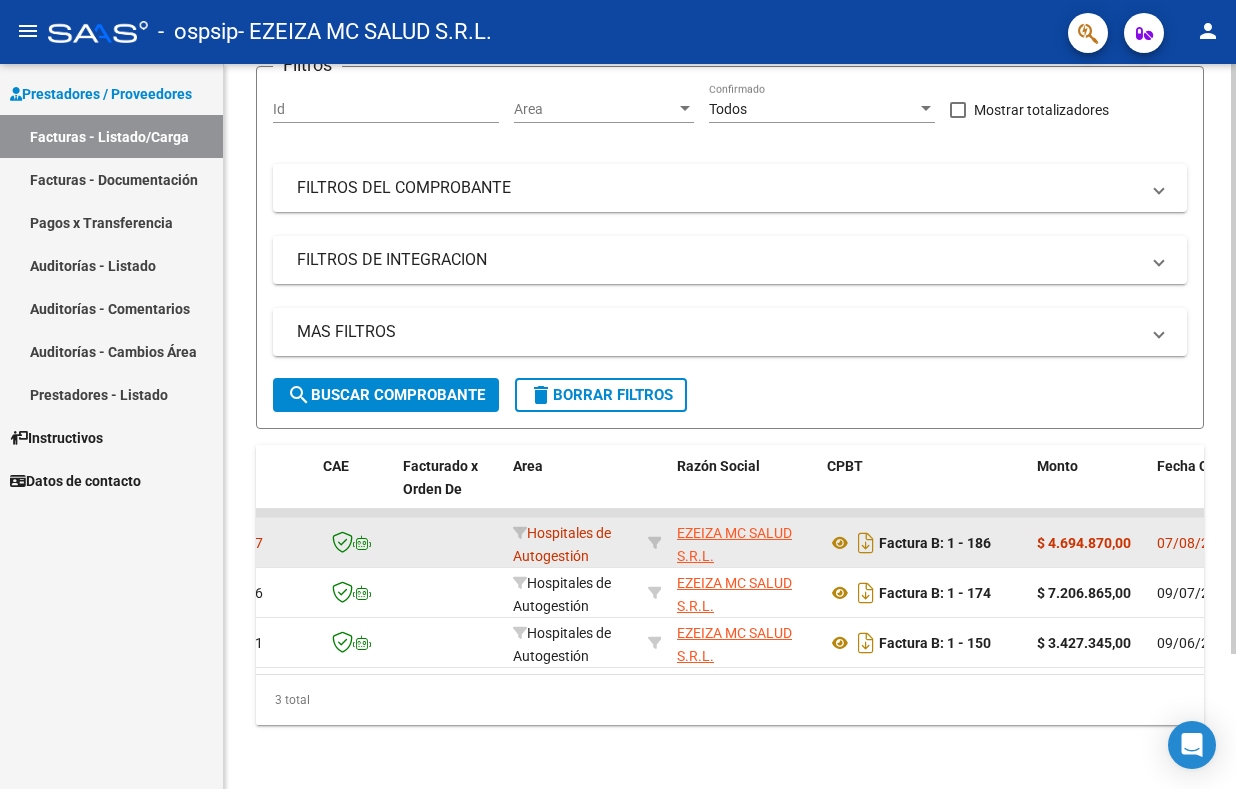 scroll, scrollTop: 0, scrollLeft: 0, axis: both 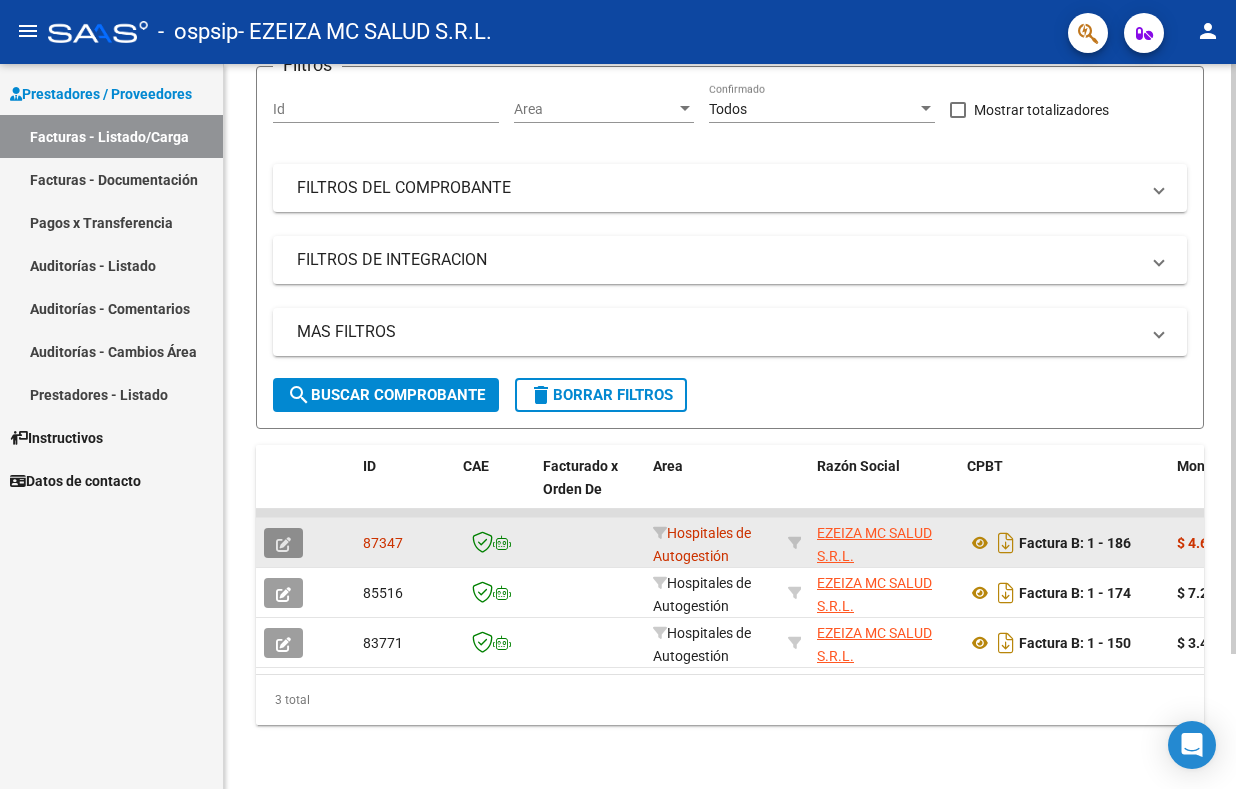 click 